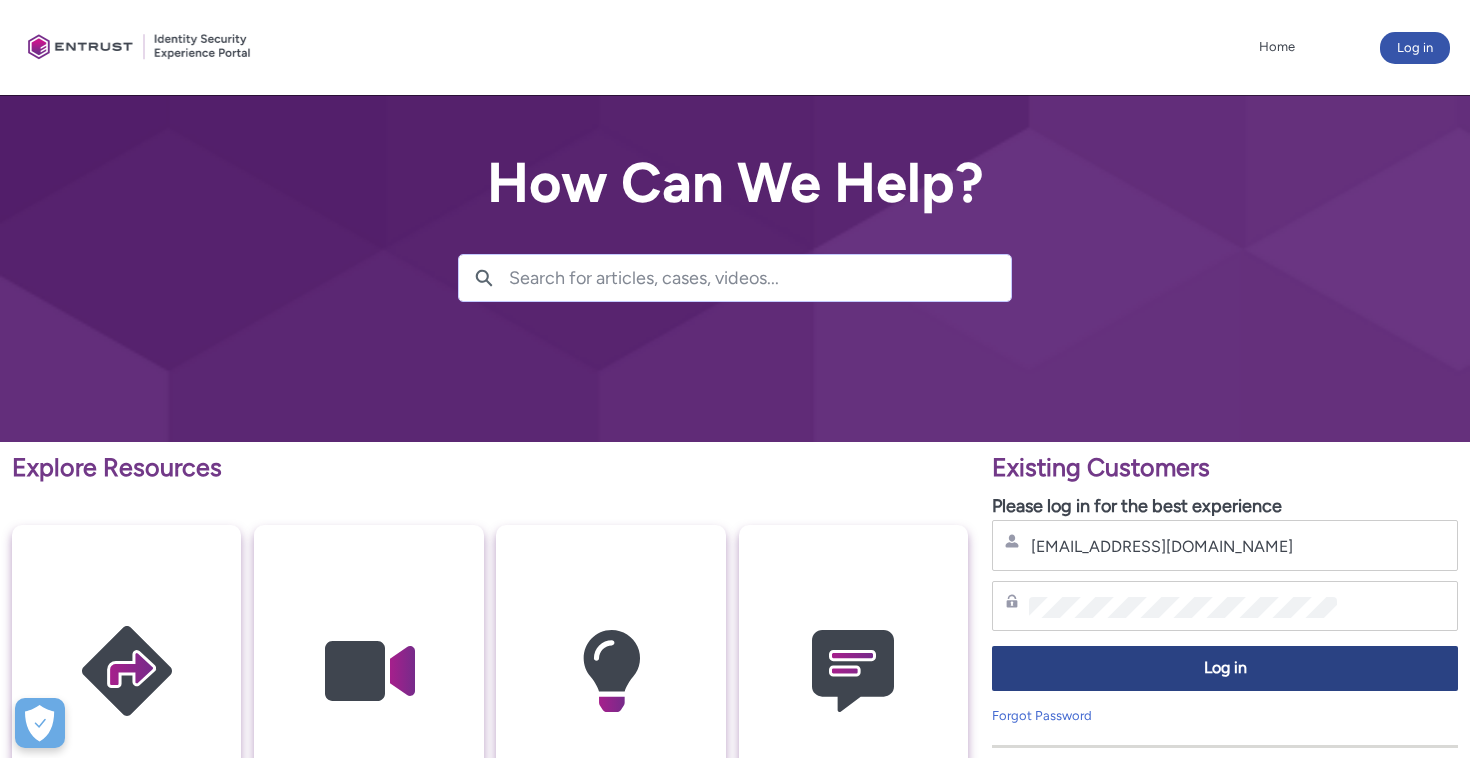 scroll, scrollTop: 0, scrollLeft: 0, axis: both 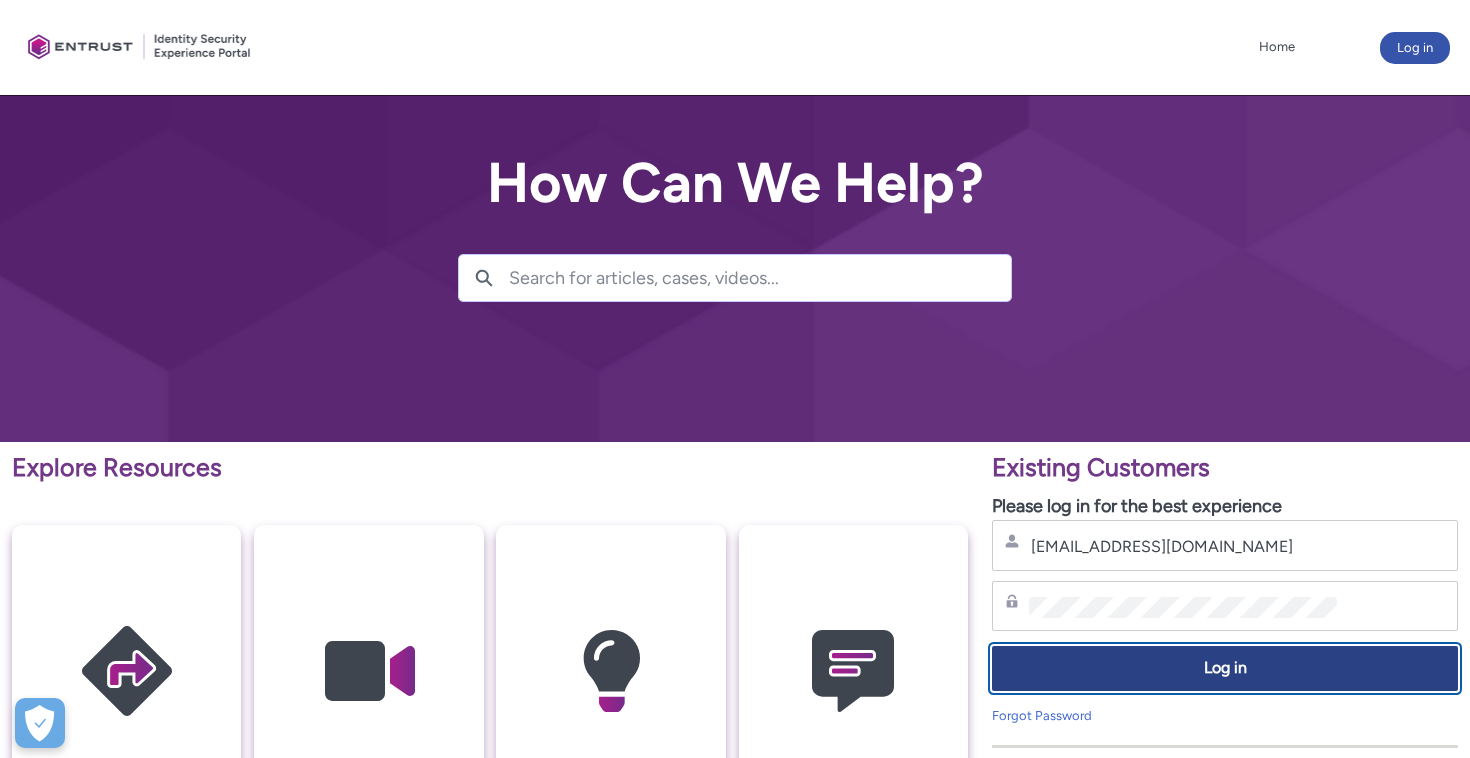 click on "Log in" at bounding box center [1225, 668] 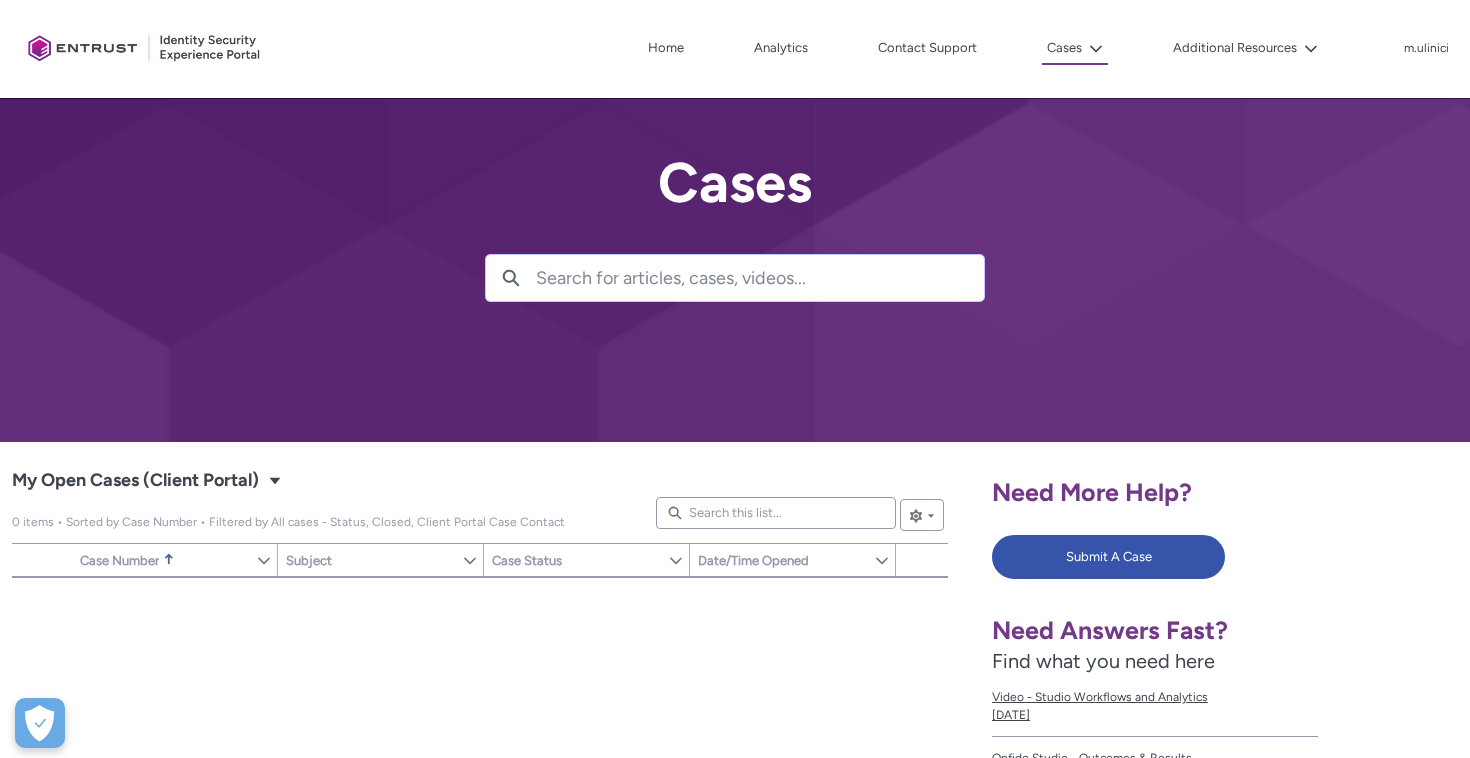 scroll, scrollTop: 43, scrollLeft: 0, axis: vertical 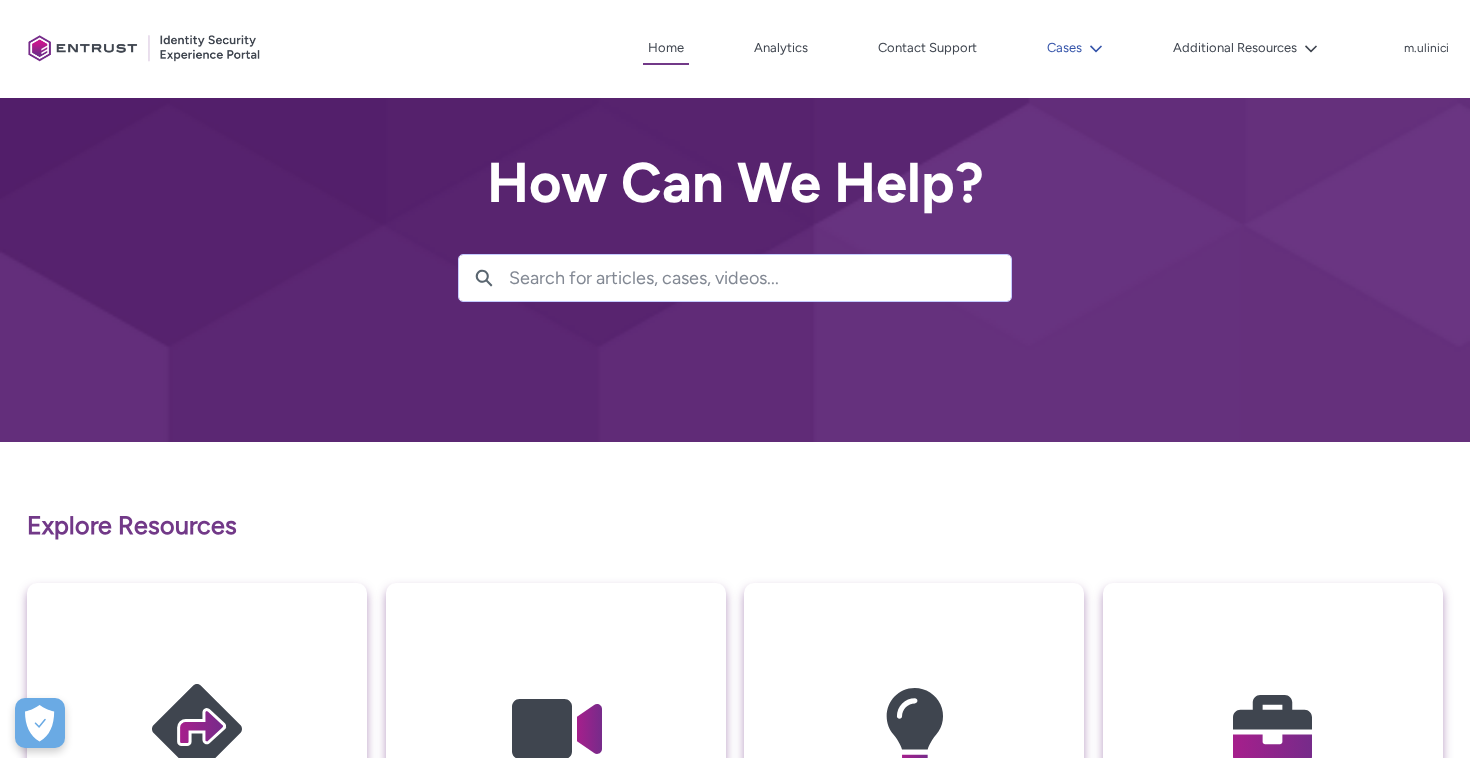 click on "Cases" at bounding box center [1075, 48] 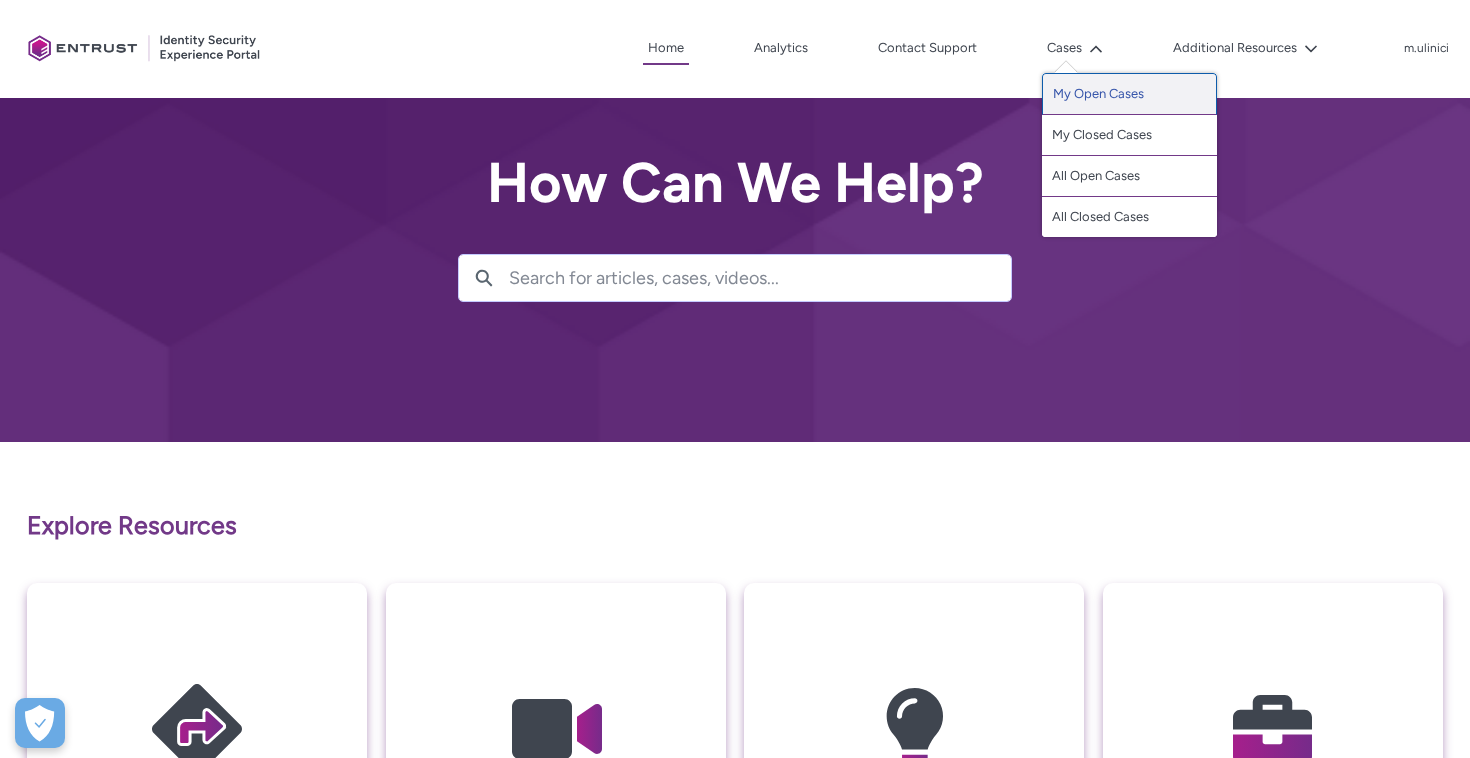 click on "My Open Cases" at bounding box center (1129, 94) 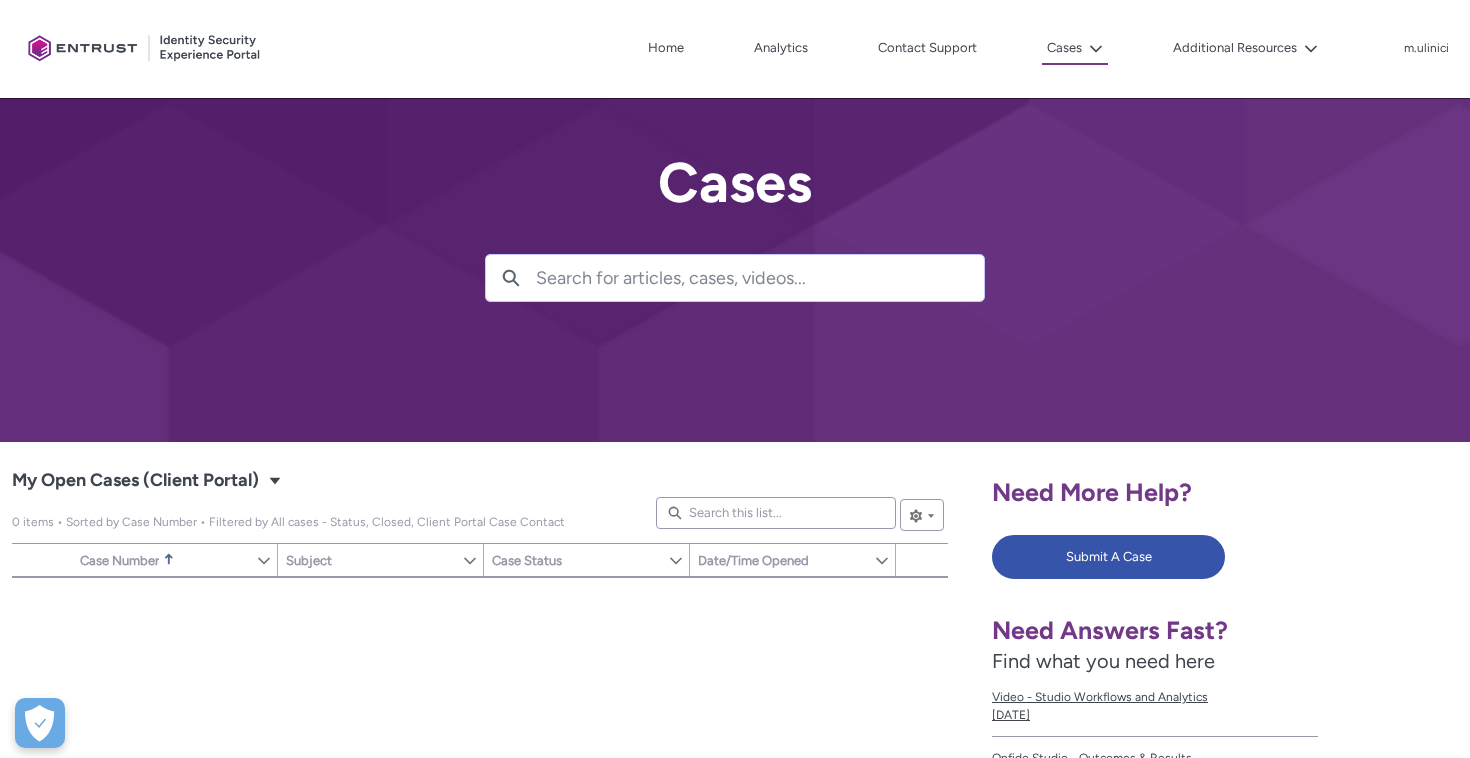 scroll, scrollTop: 76, scrollLeft: 0, axis: vertical 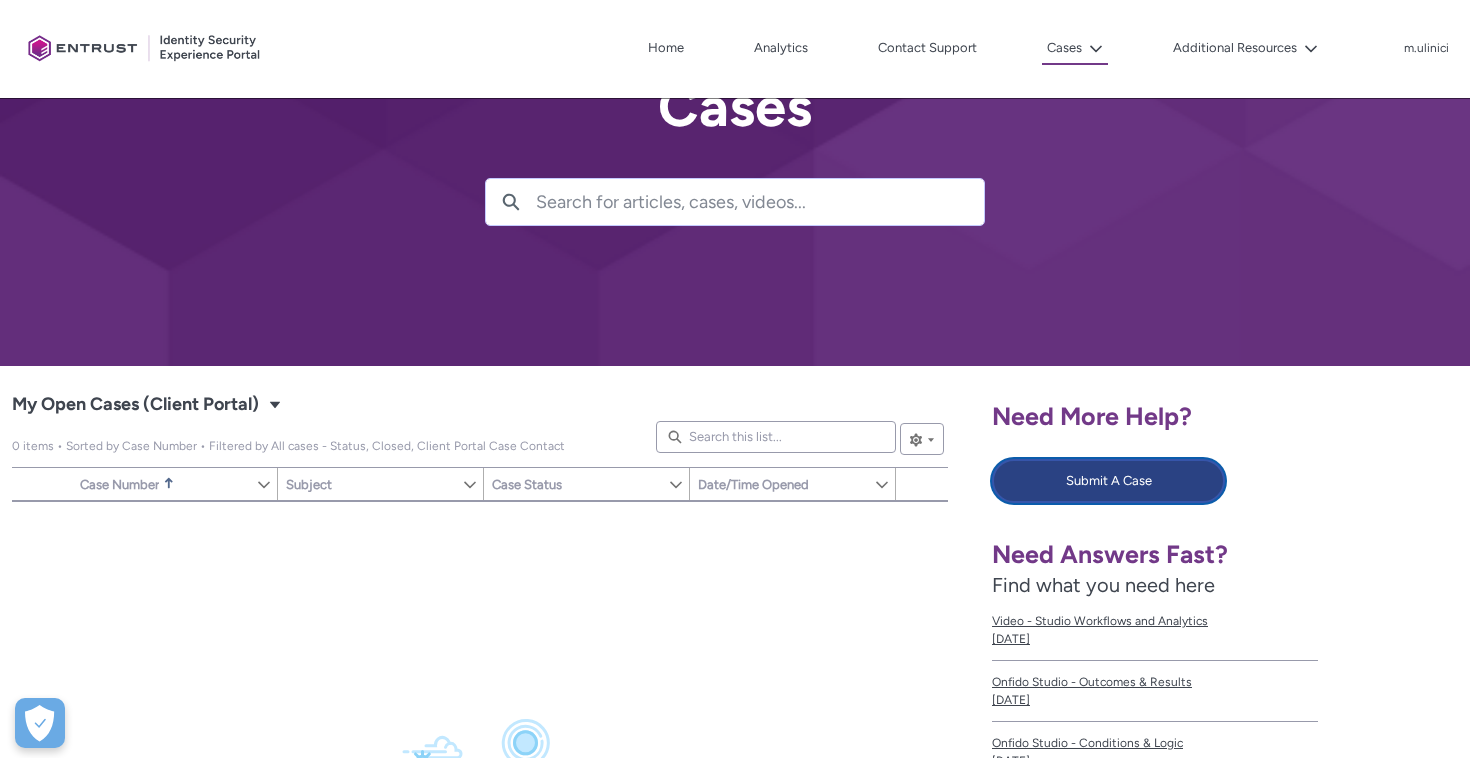 click on "Submit A Case" at bounding box center (1108, 481) 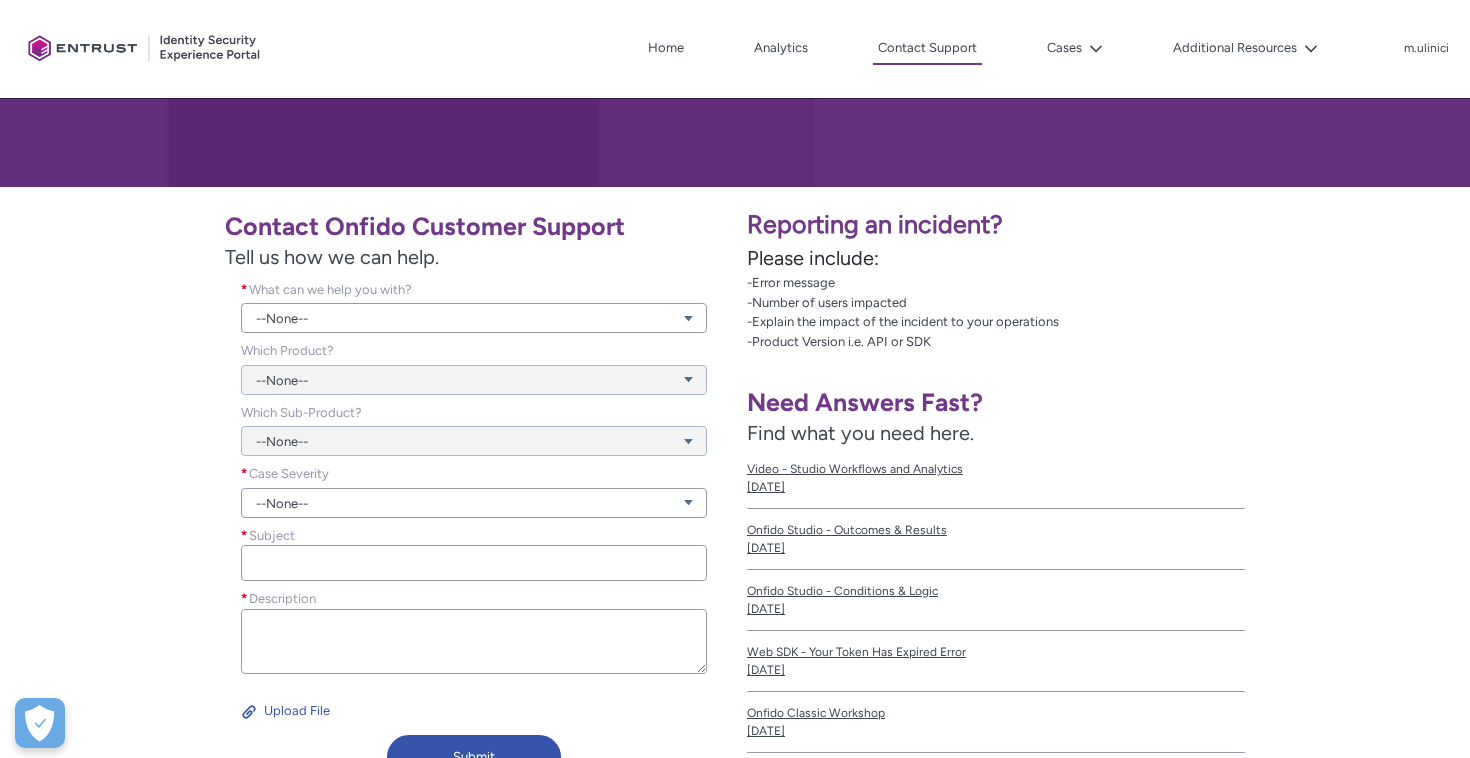 scroll, scrollTop: 254, scrollLeft: 0, axis: vertical 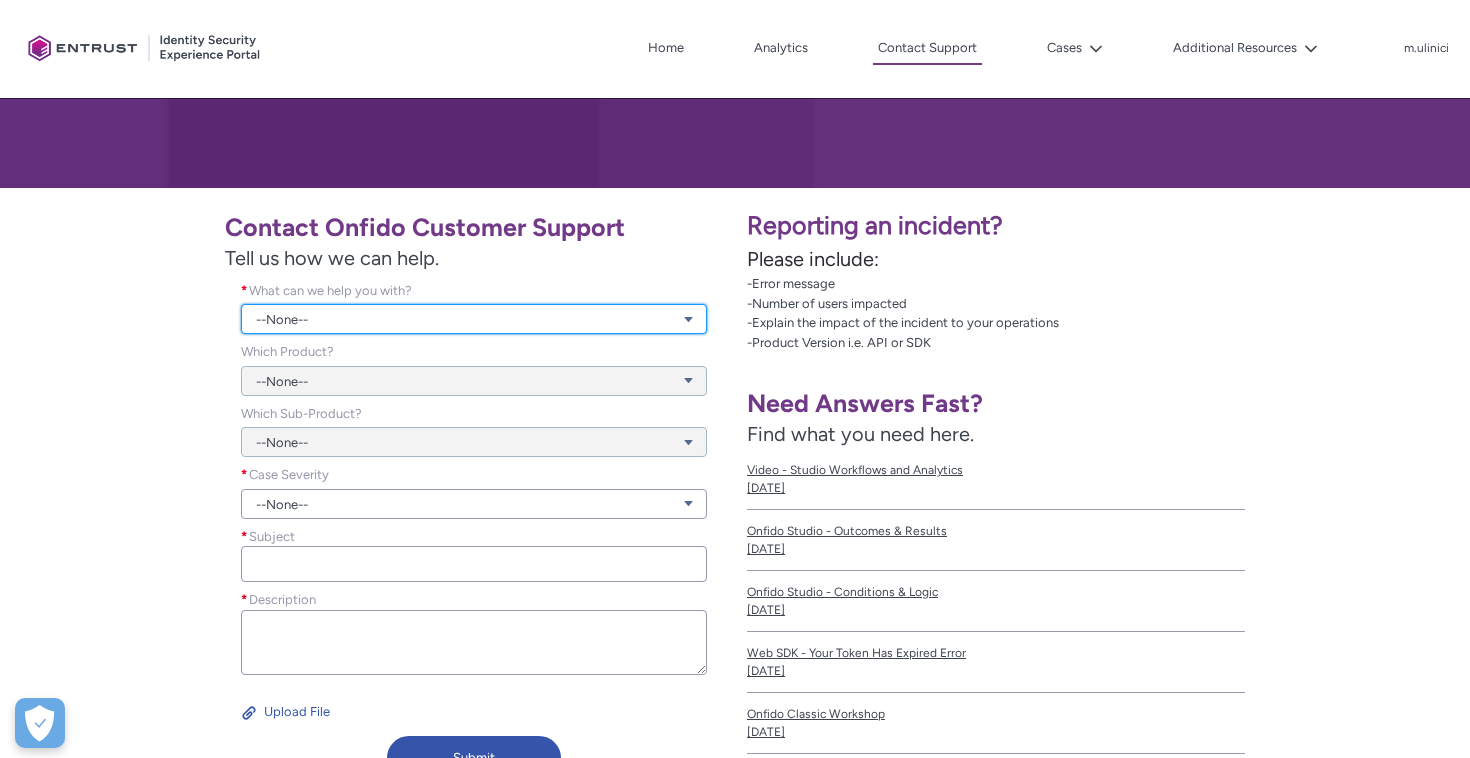 click on "--None--" at bounding box center [474, 319] 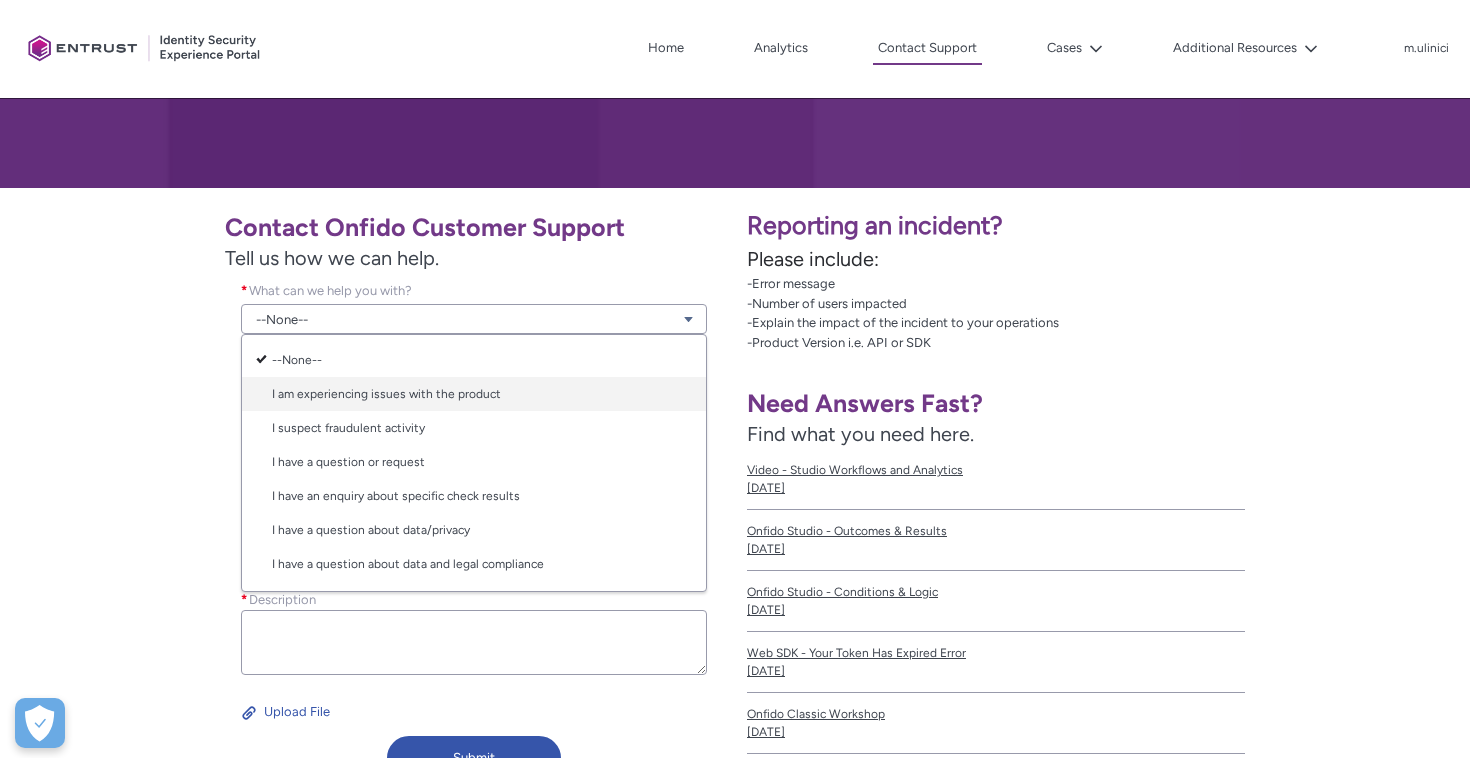 click on "I am experiencing issues with the product" at bounding box center [474, 394] 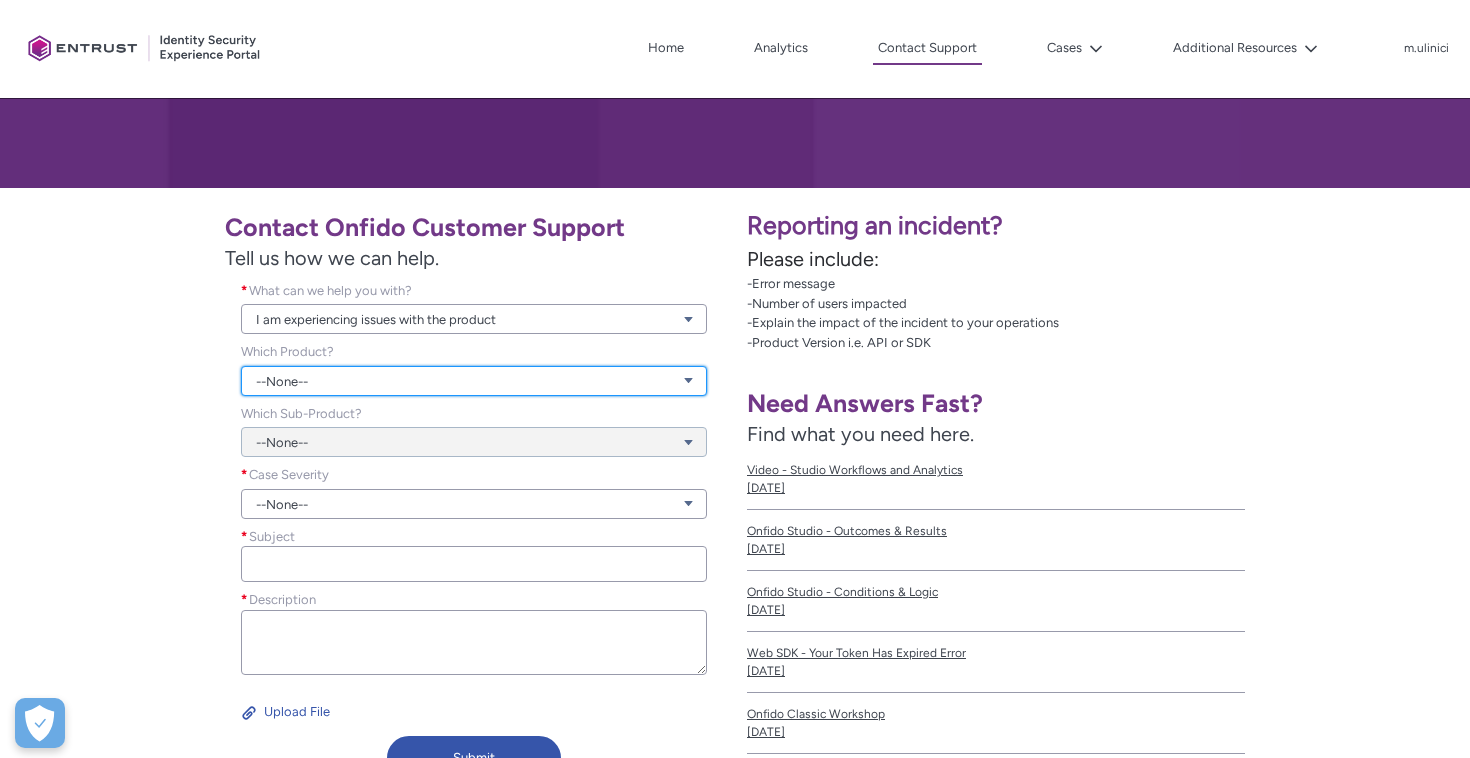 click on "--None--" at bounding box center (474, 381) 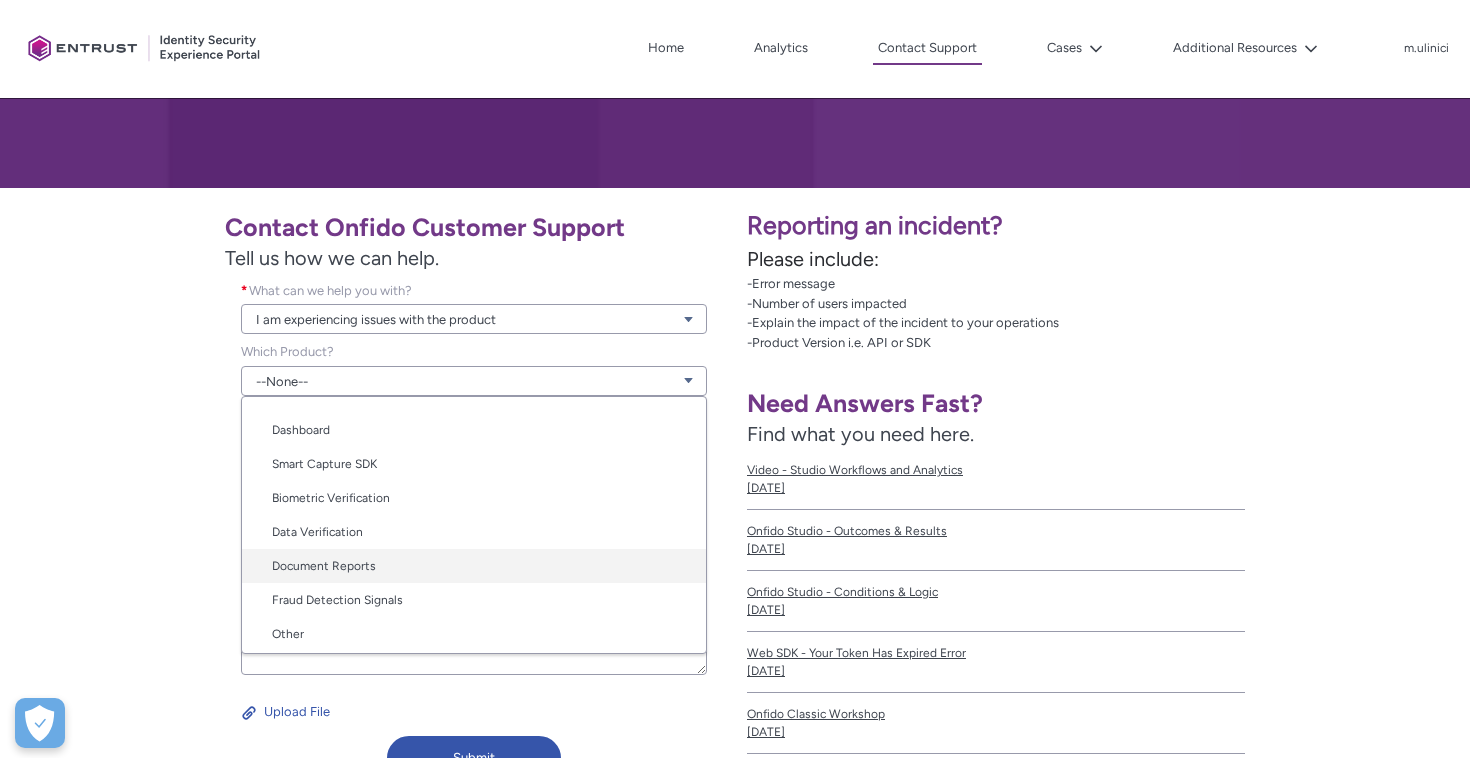 scroll, scrollTop: 100, scrollLeft: 0, axis: vertical 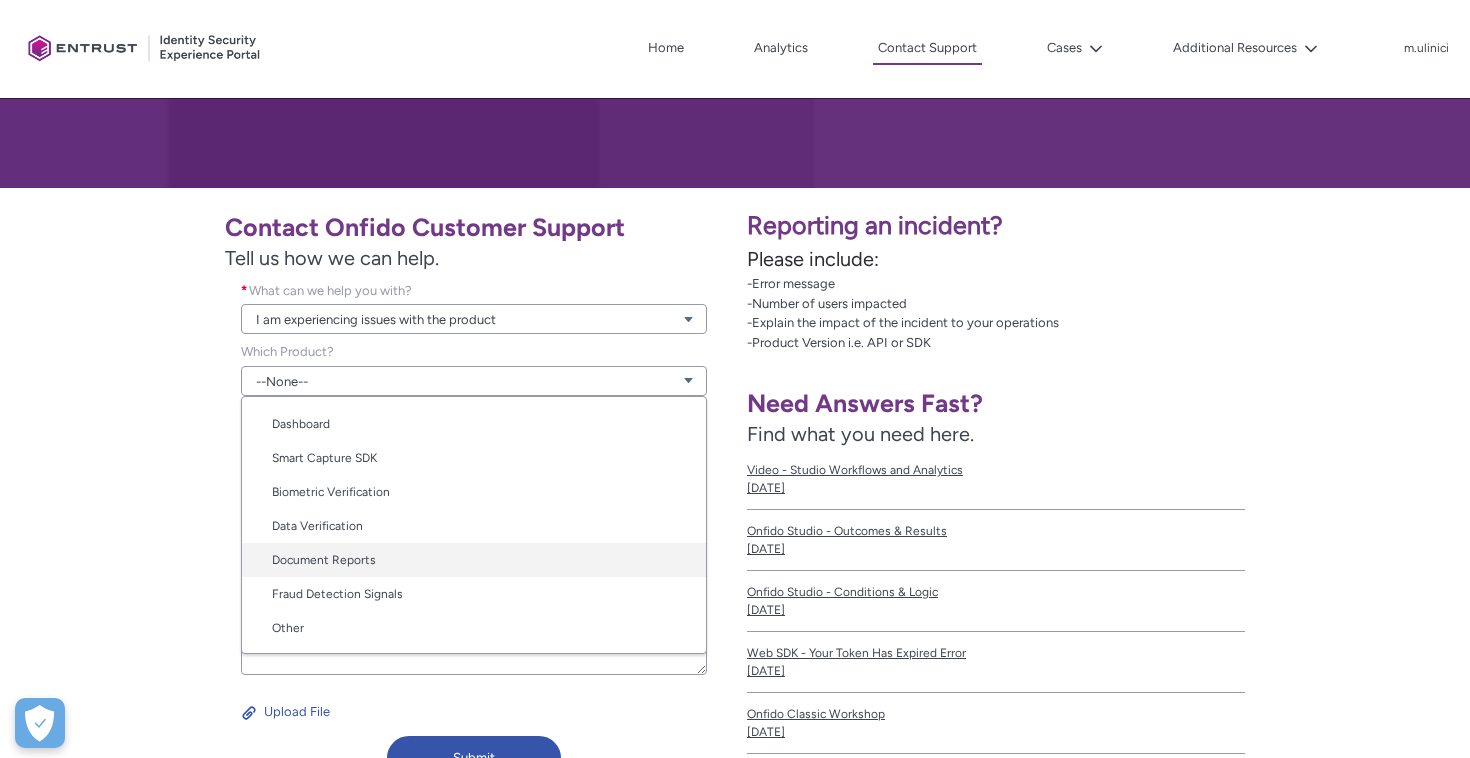 click on "Document Reports" at bounding box center [474, 560] 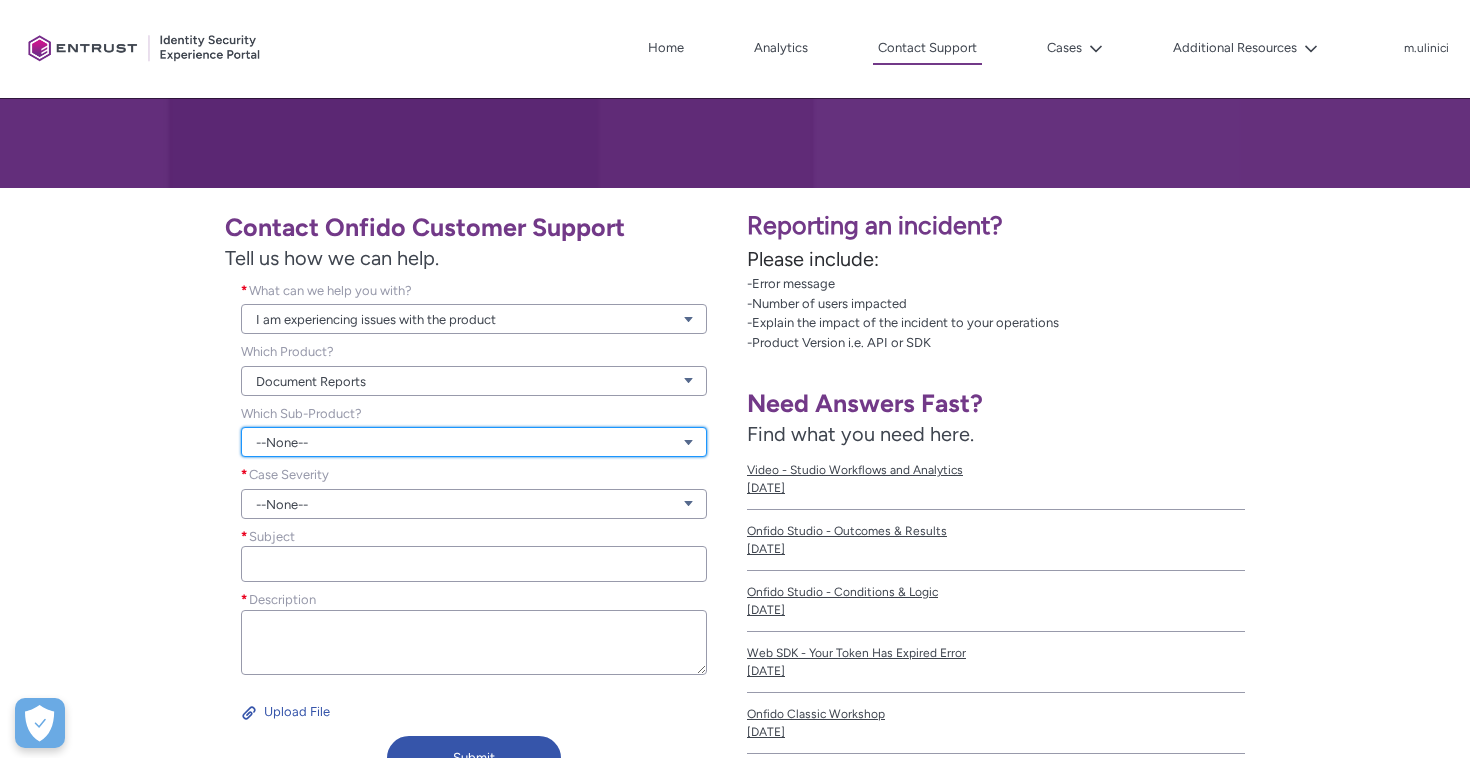 click on "--None--" at bounding box center (474, 442) 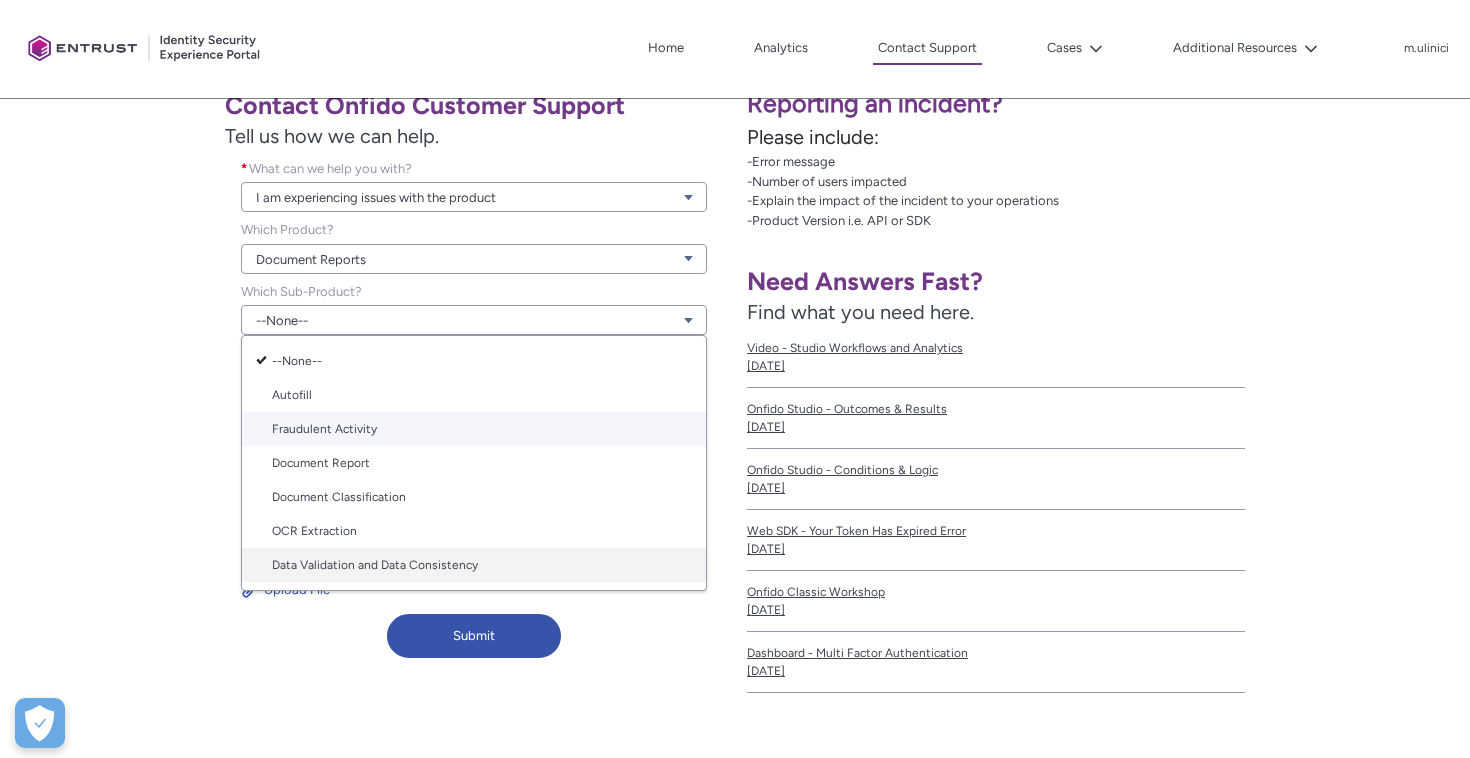 scroll, scrollTop: 374, scrollLeft: 0, axis: vertical 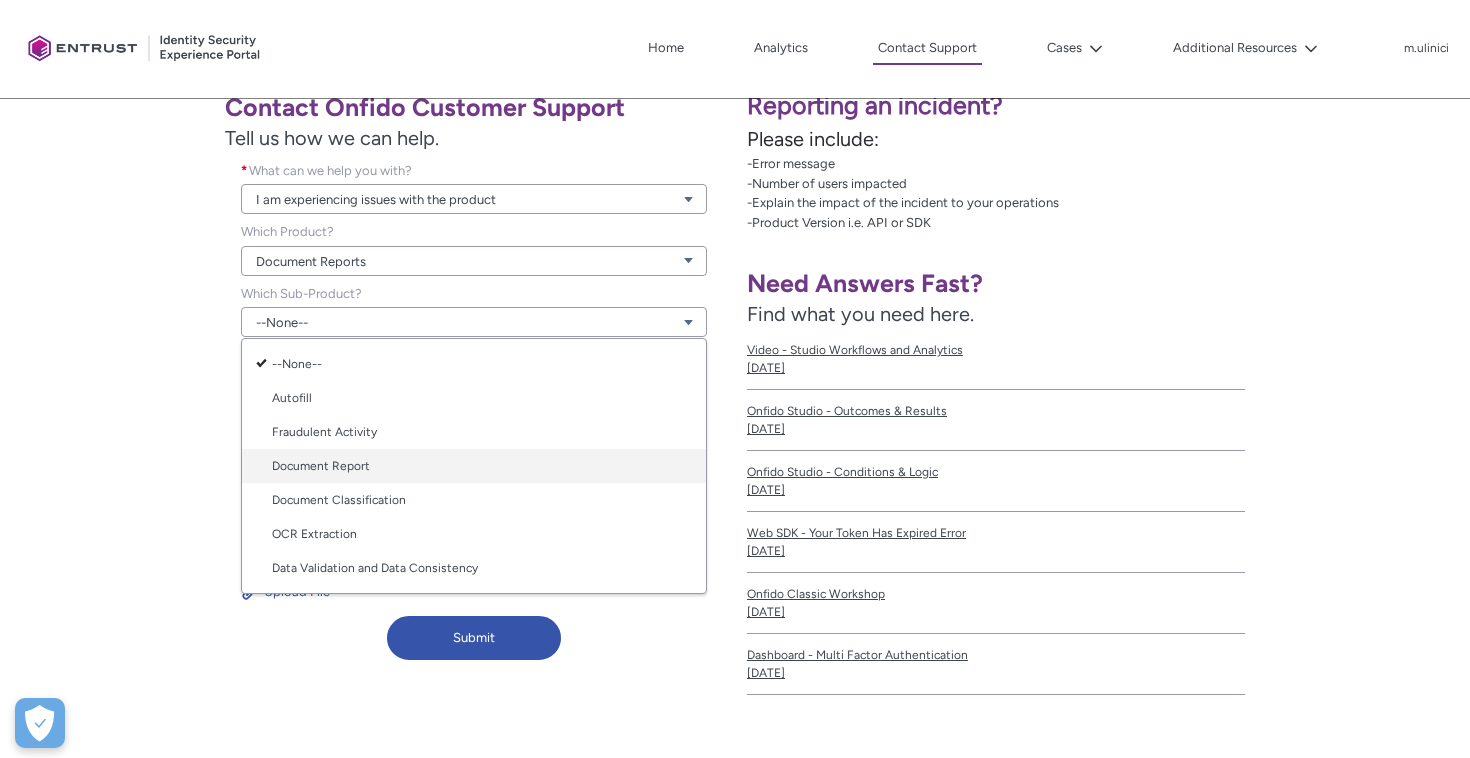 click on "Document Report" at bounding box center [474, 466] 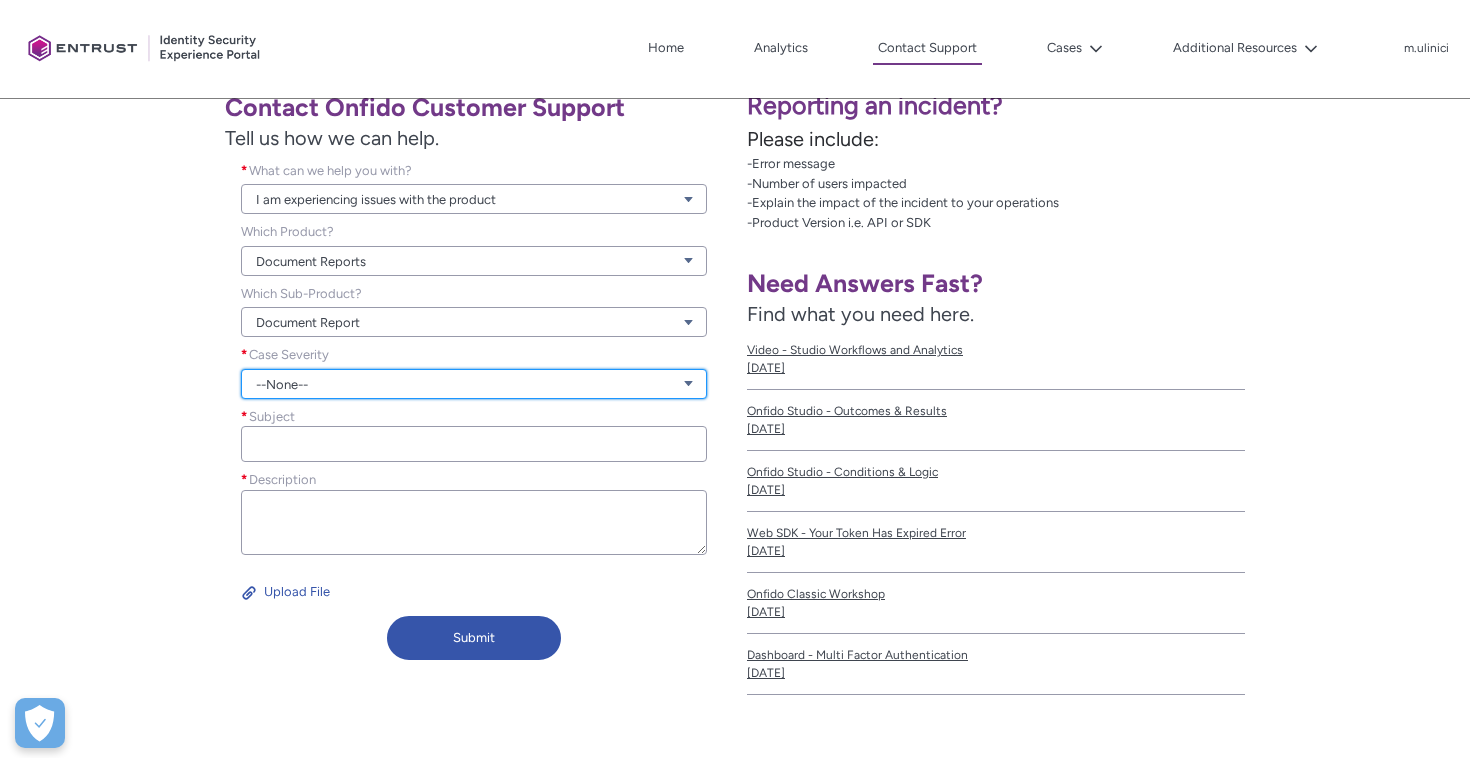 click on "--None--" at bounding box center [474, 384] 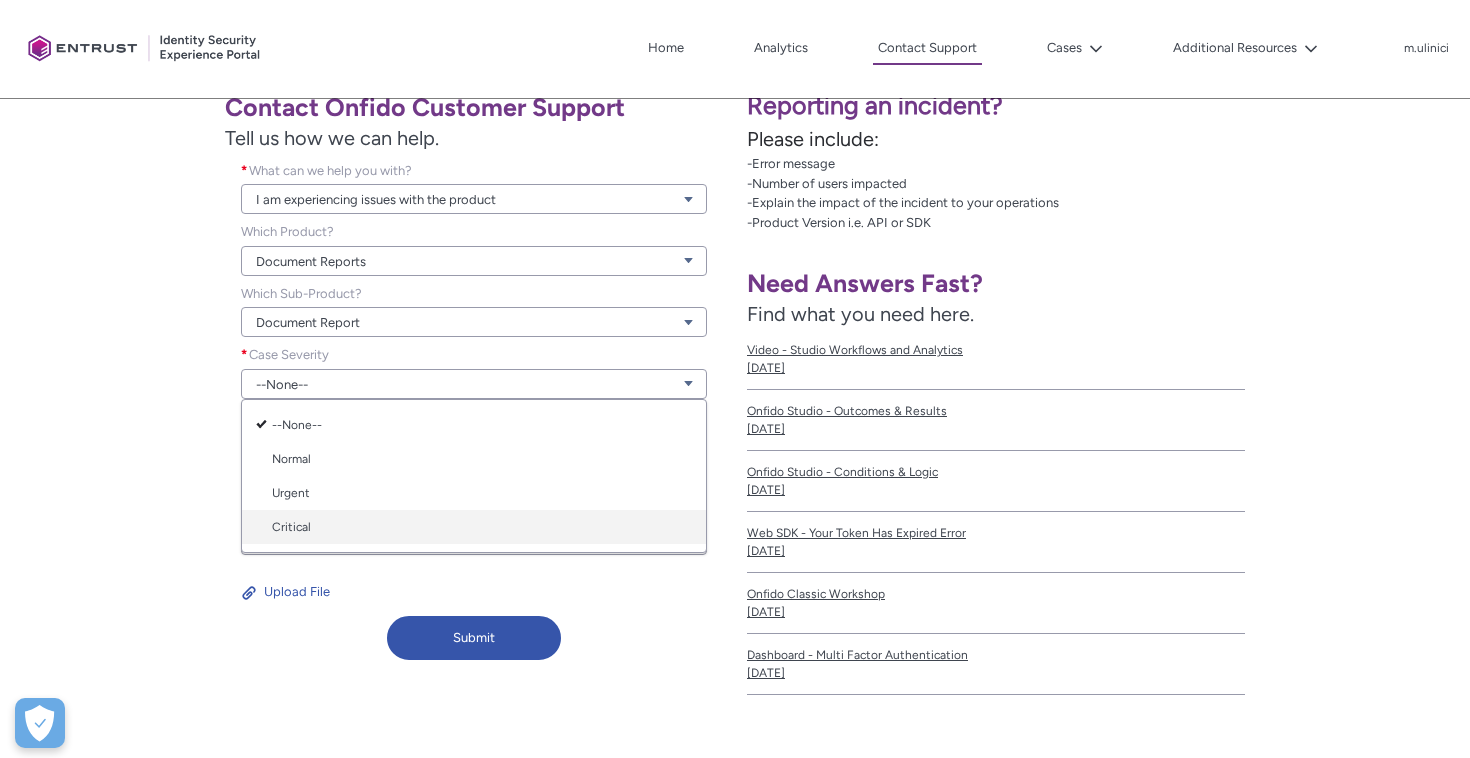 click on "Critical" at bounding box center [474, 527] 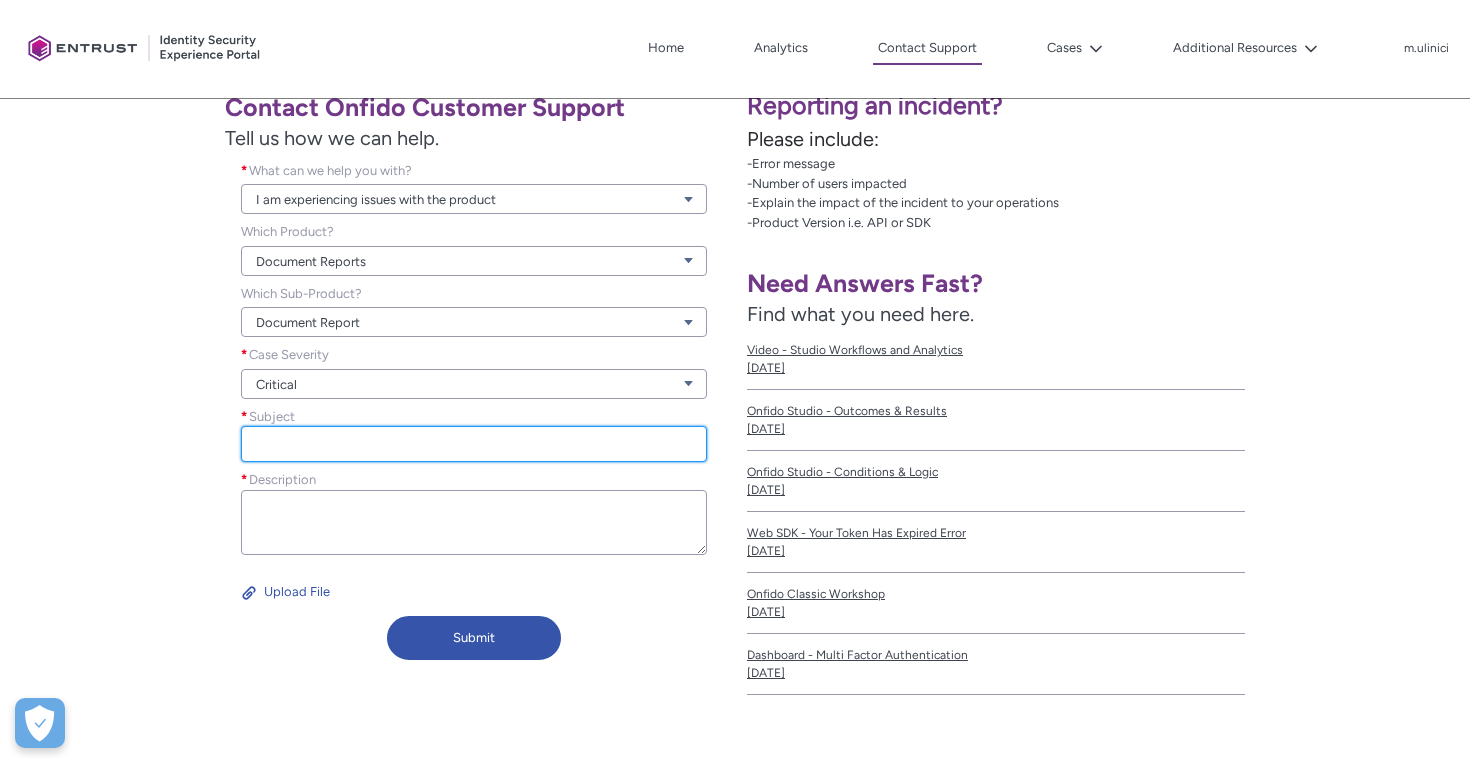 click on "Subject *" at bounding box center [474, 444] 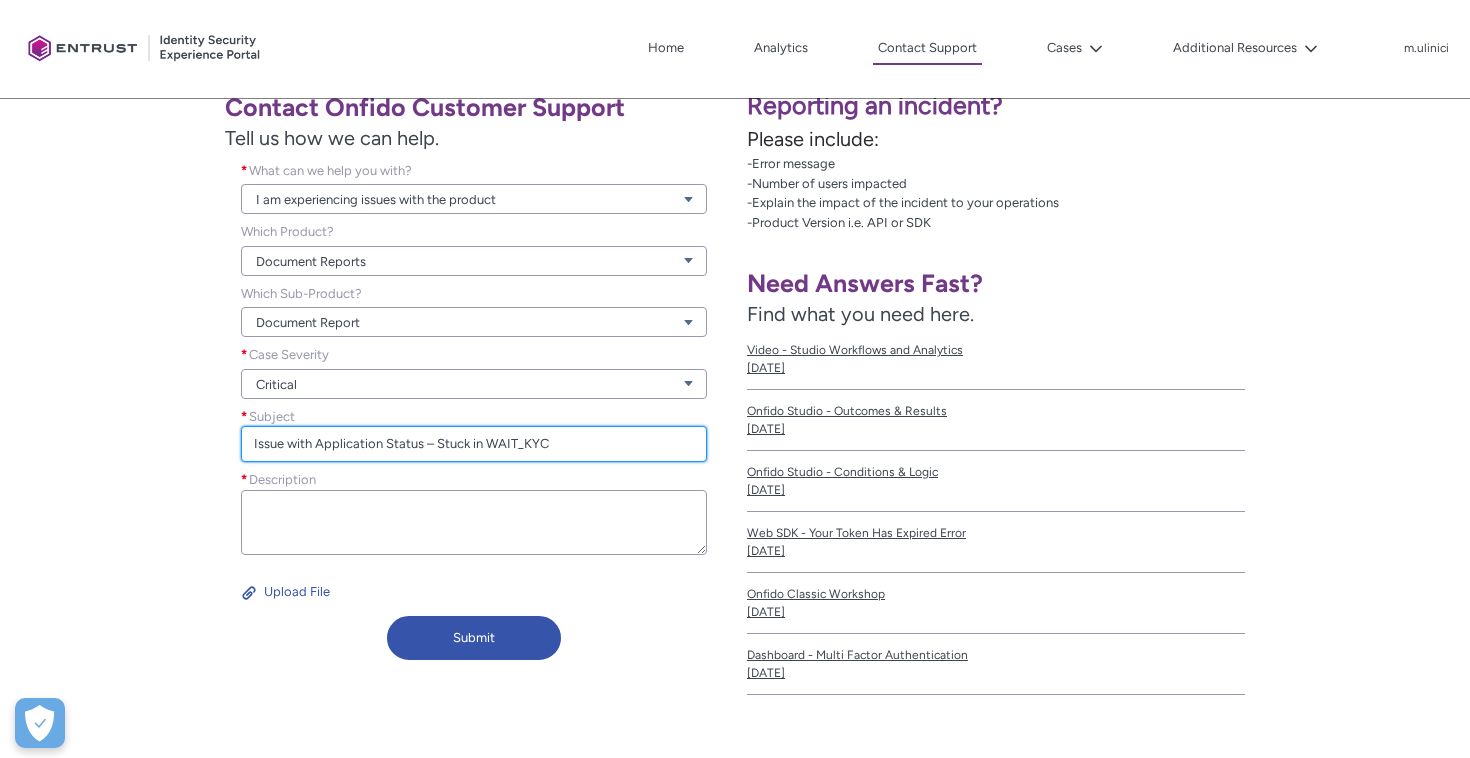 type on "Issue with Application Status – Stuck in WAIT_KYC" 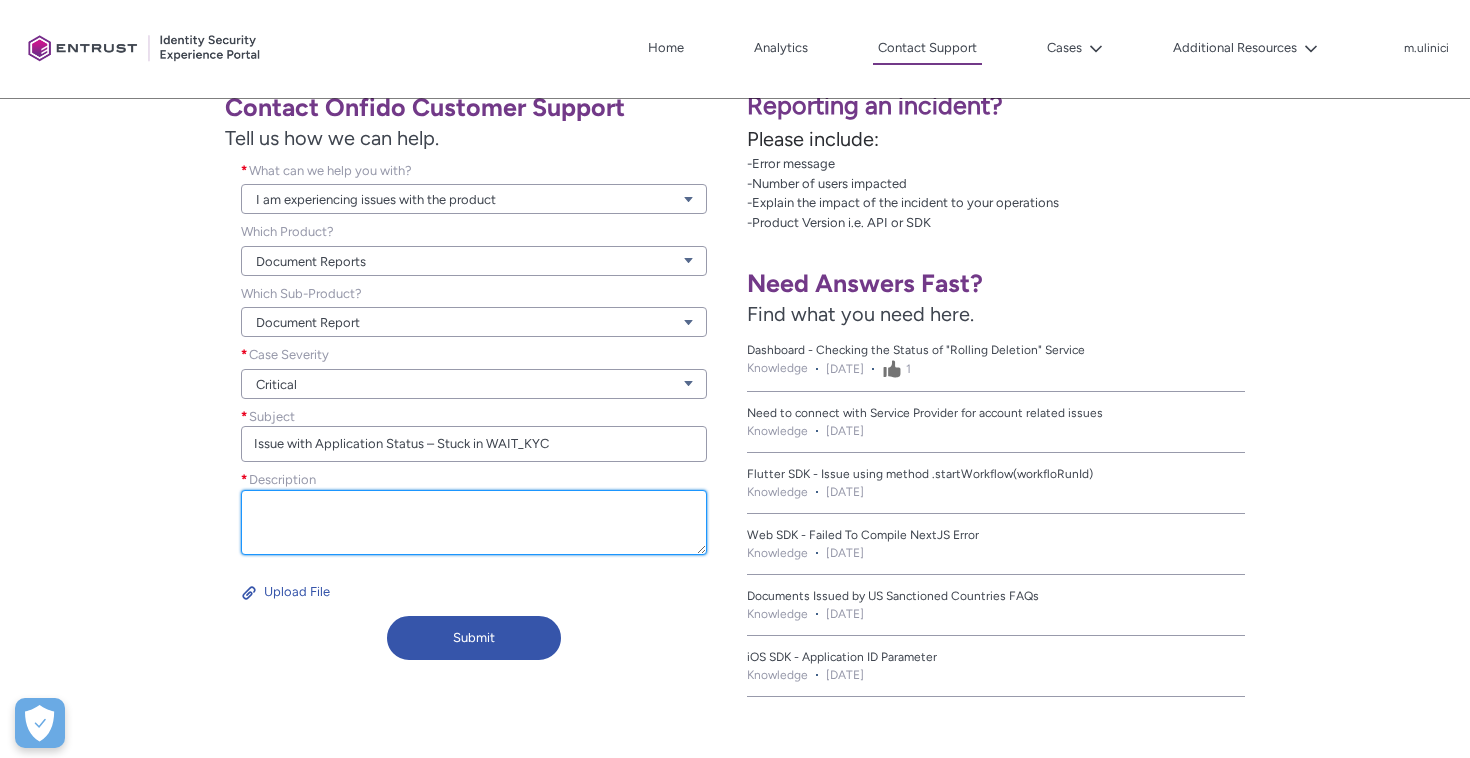 click on "Description *" at bounding box center [474, 522] 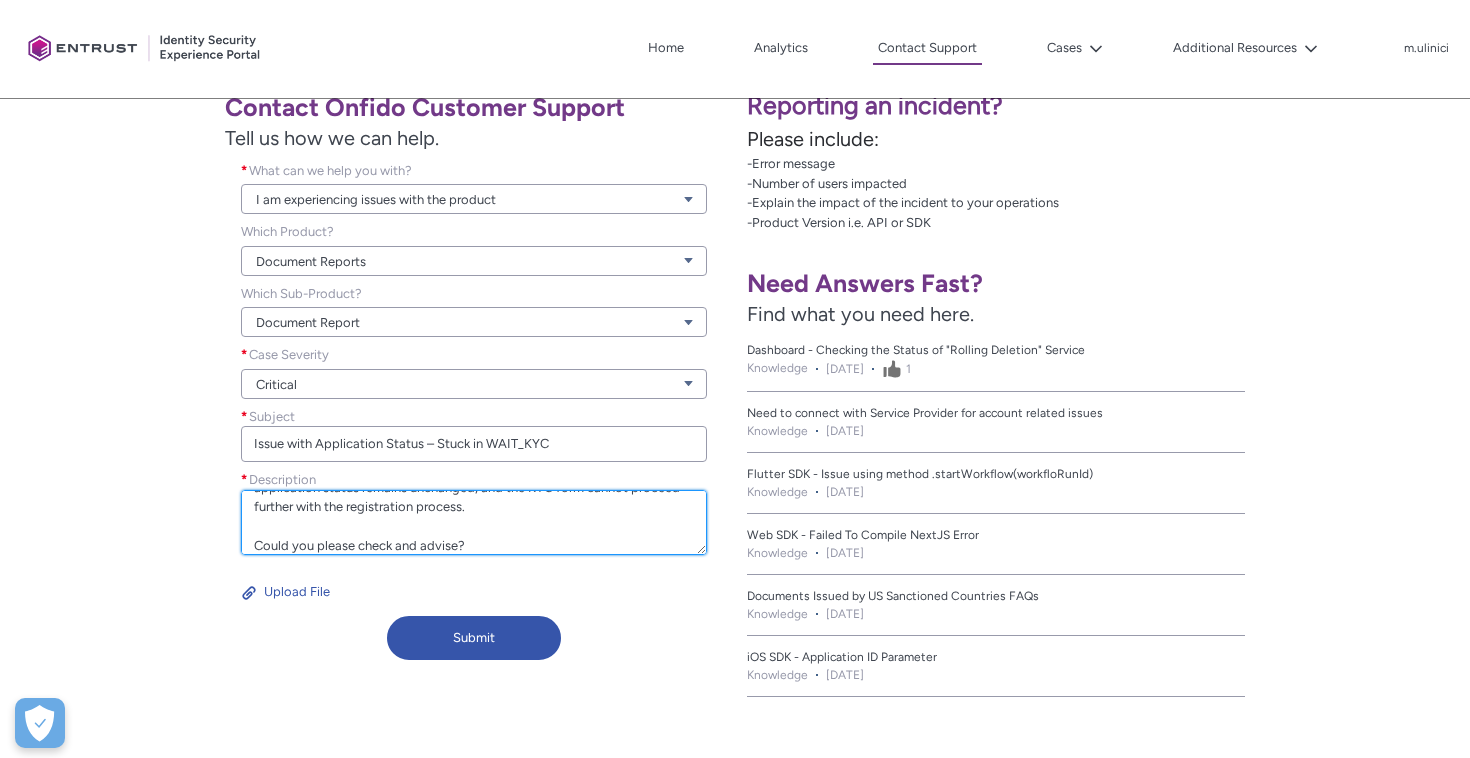 scroll, scrollTop: 0, scrollLeft: 0, axis: both 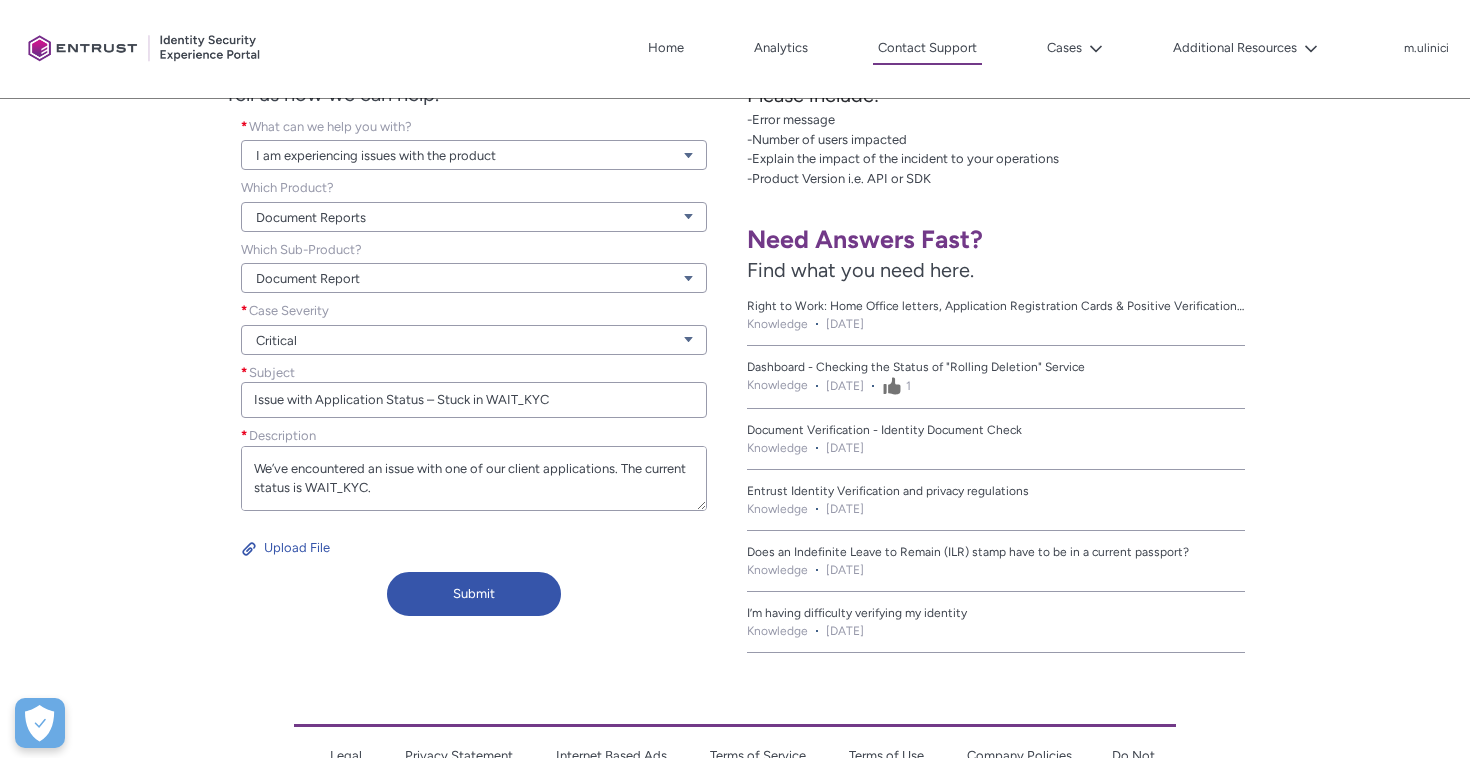type on "We’ve encountered an issue with one of our client applications. The current status is WAIT_KYC.
Although the client has successfully passed the Onfido verification, the application status remains unchanged, and the KYC form cannot proceed further with the registration process.
Could you please check and advise?" 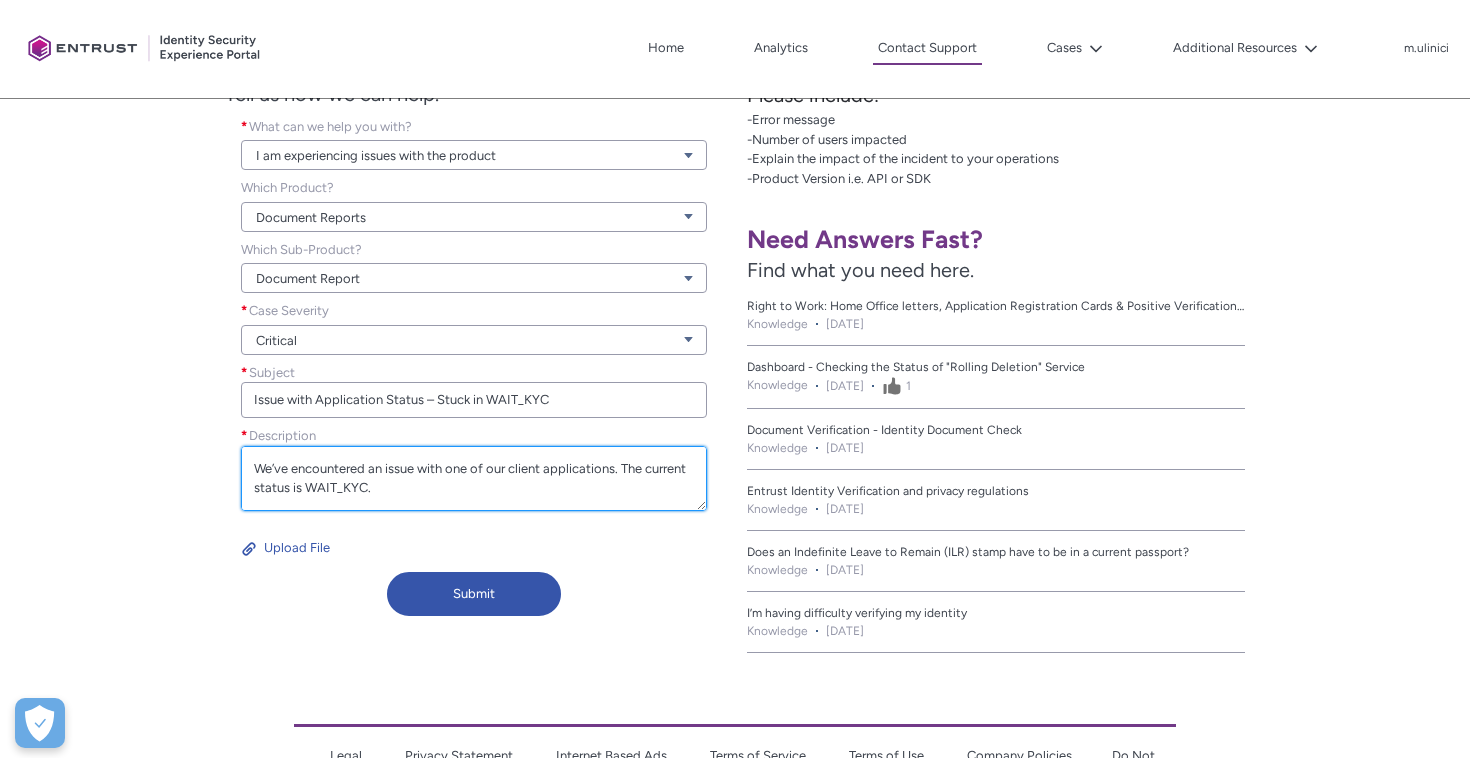 click on "We’ve encountered an issue with one of our client applications. The current status is WAIT_KYC.
Although the client has successfully passed the Onfido verification, the application status remains unchanged, and the KYC form cannot proceed further with the registration process.
Could you please check and advise?" at bounding box center (474, 478) 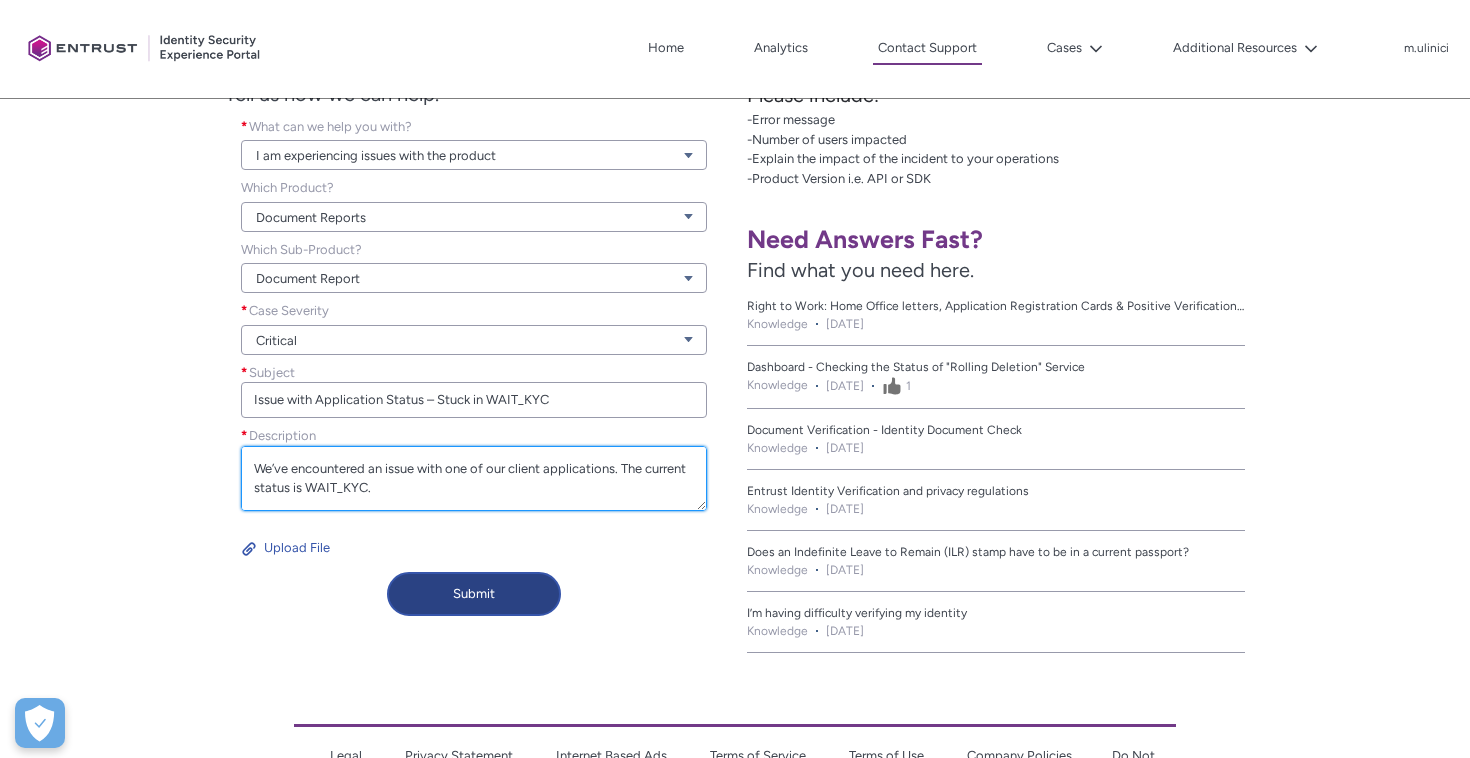 scroll, scrollTop: 117, scrollLeft: 0, axis: vertical 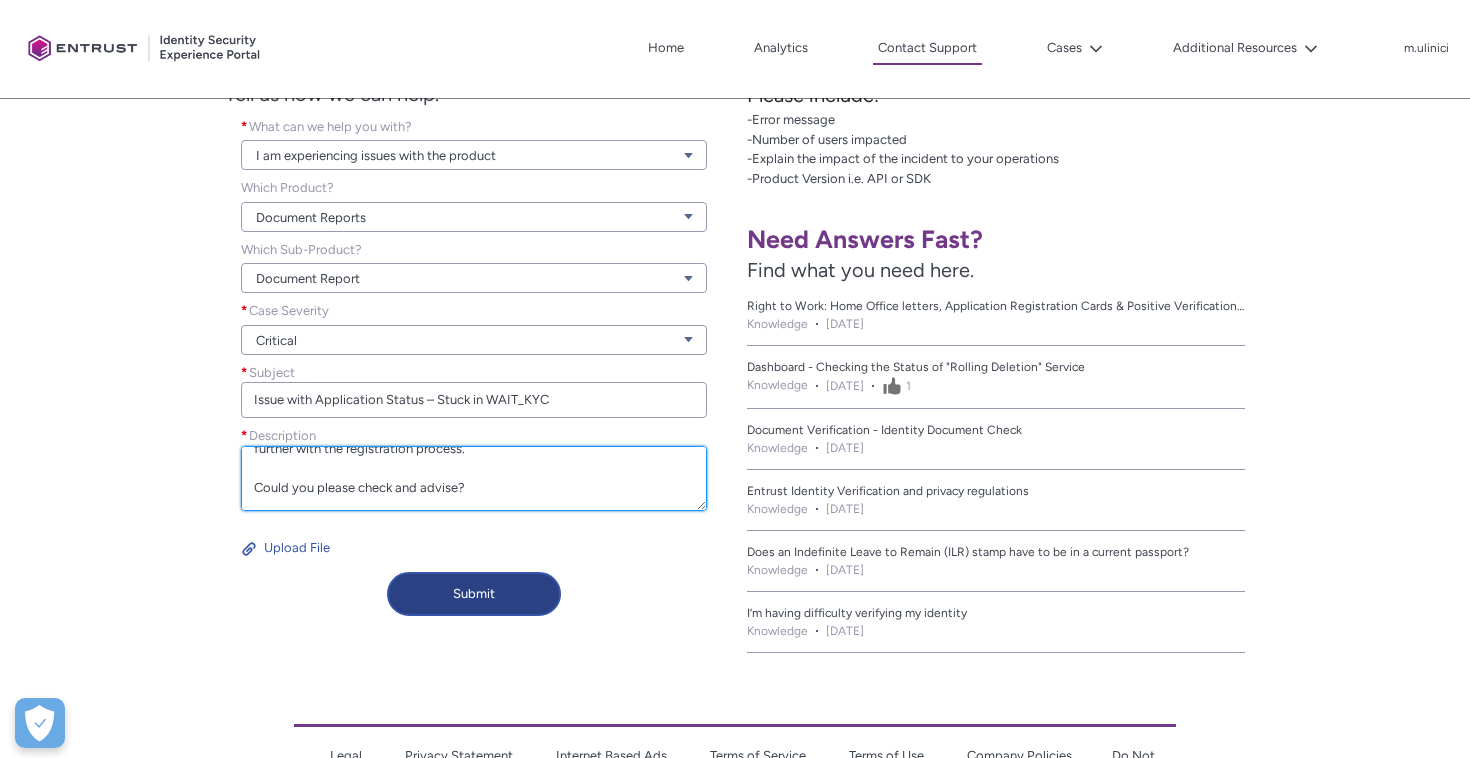 drag, startPoint x: 256, startPoint y: 459, endPoint x: 412, endPoint y: 581, distance: 198.0404 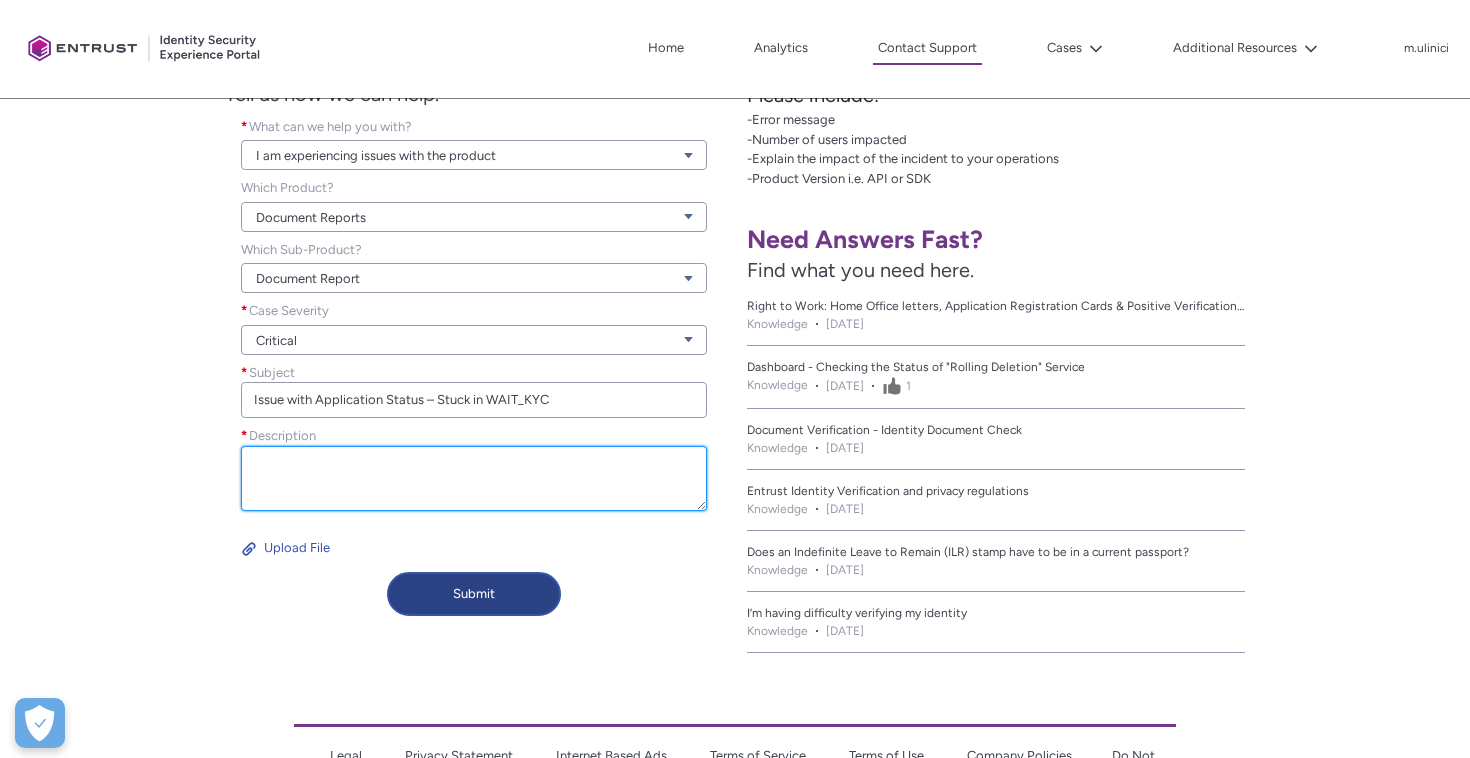 scroll, scrollTop: 0, scrollLeft: 0, axis: both 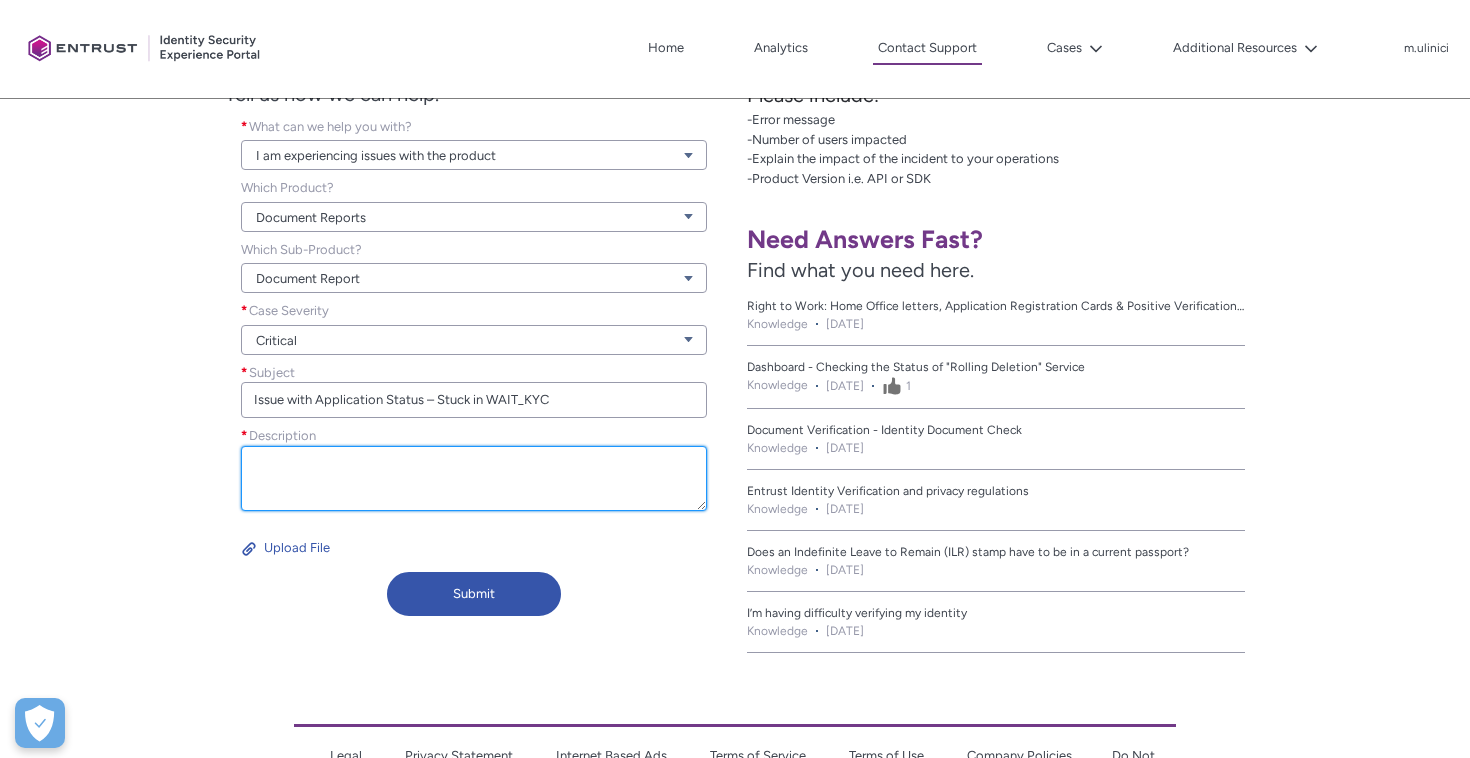 click on "Description *" at bounding box center [474, 478] 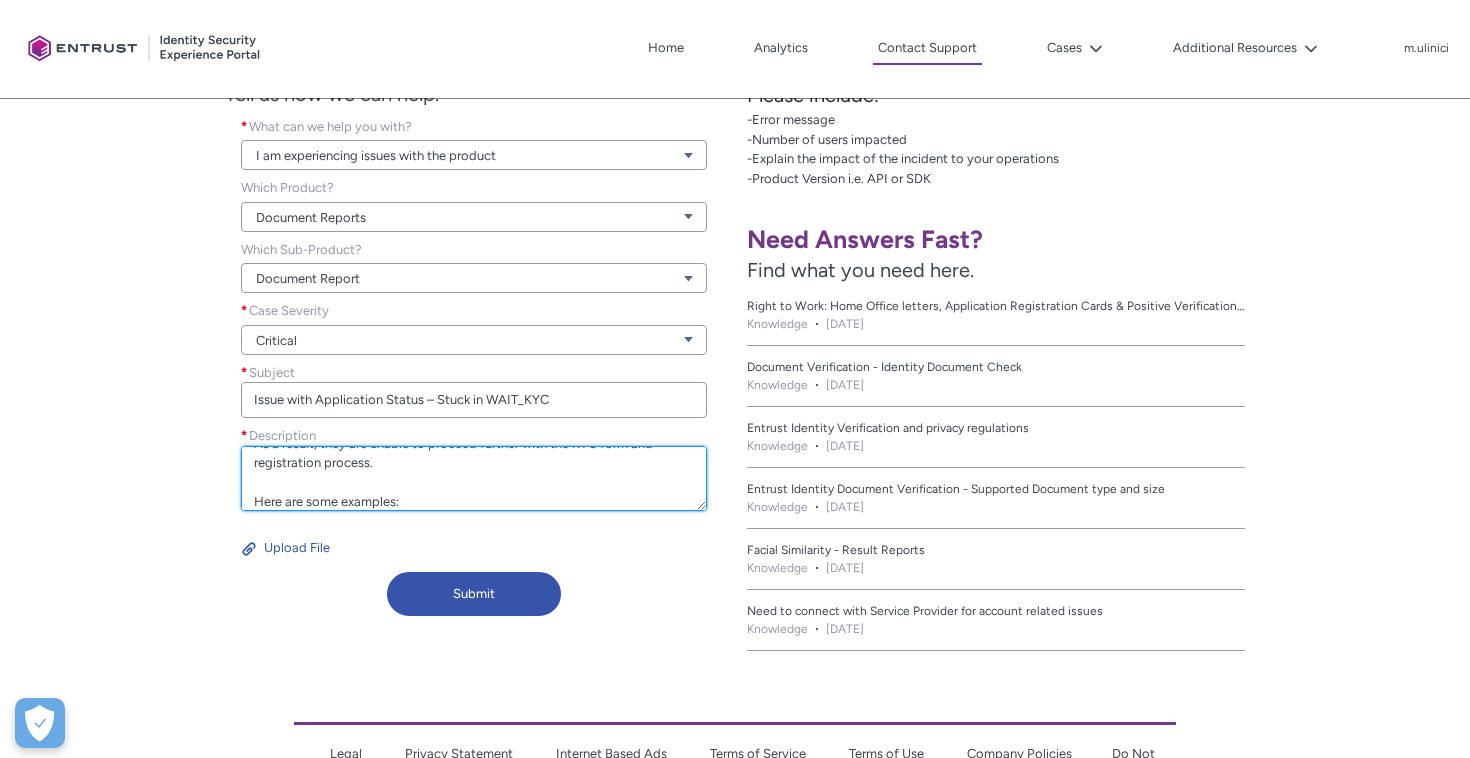 scroll, scrollTop: 122, scrollLeft: 0, axis: vertical 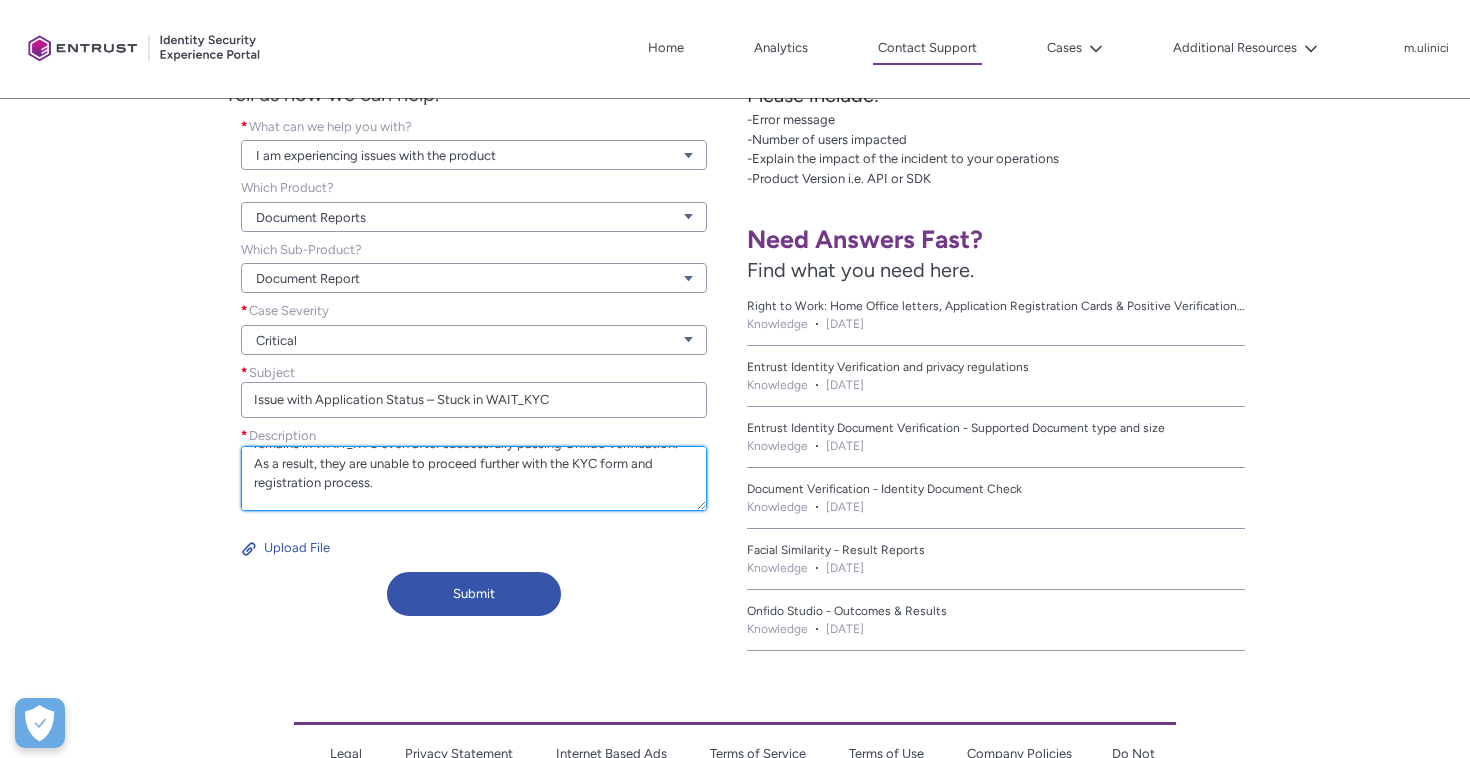 drag, startPoint x: 258, startPoint y: 467, endPoint x: 392, endPoint y: 498, distance: 137.53908 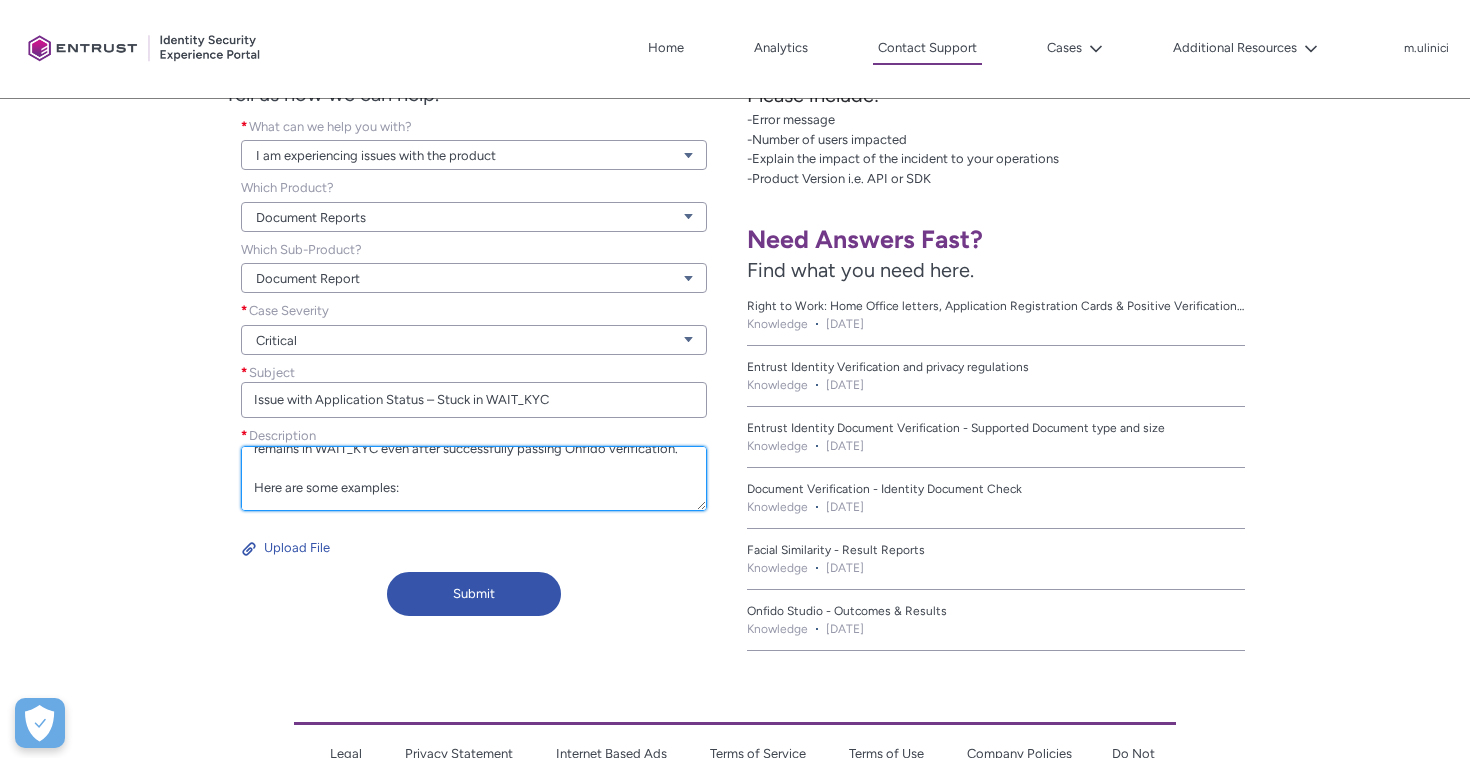 scroll, scrollTop: 71, scrollLeft: 0, axis: vertical 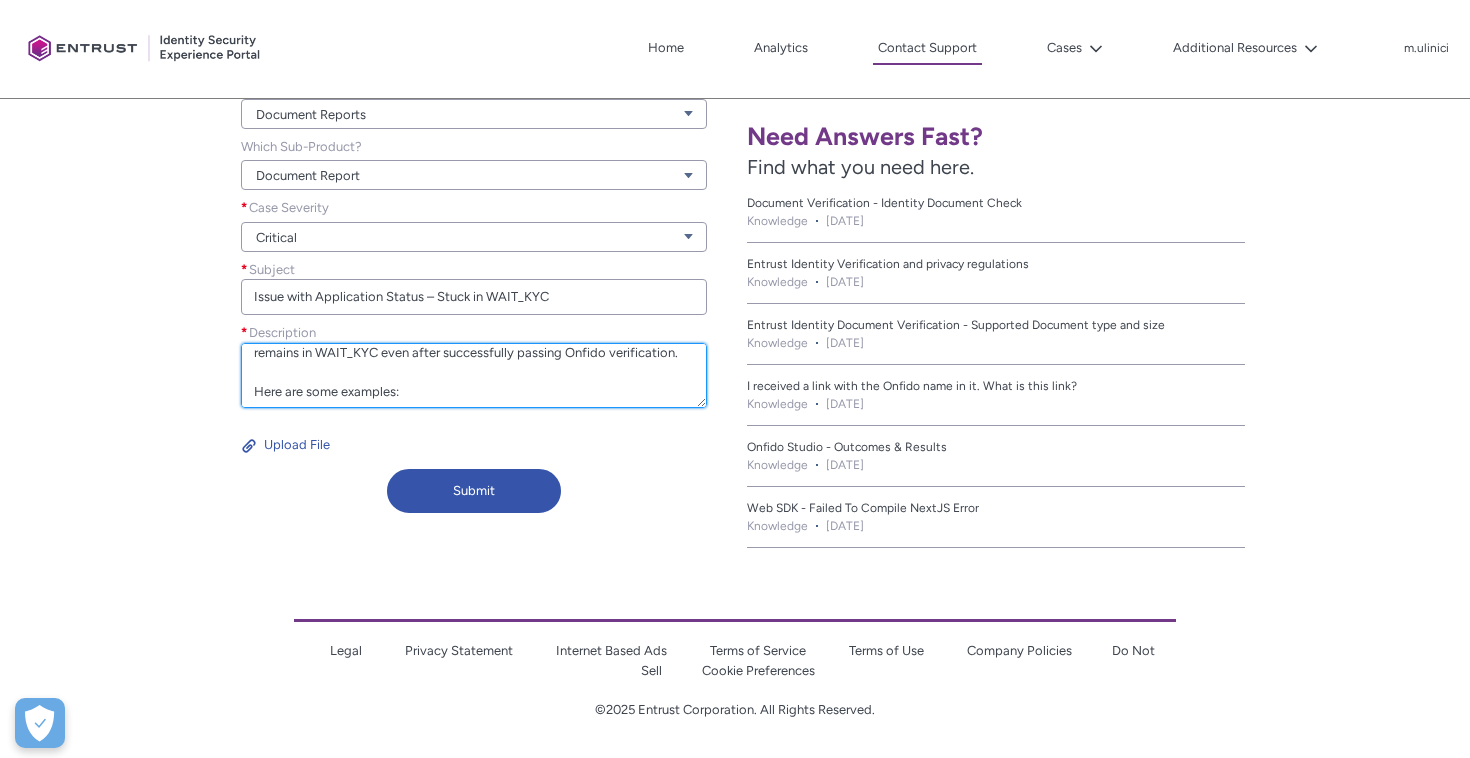 click on "Hello,
We have noticed an issue affecting multiple client applications. Their status remains in WAIT_KYC even after successfully passing Onfido verification.
Here are some examples:" at bounding box center (474, 375) 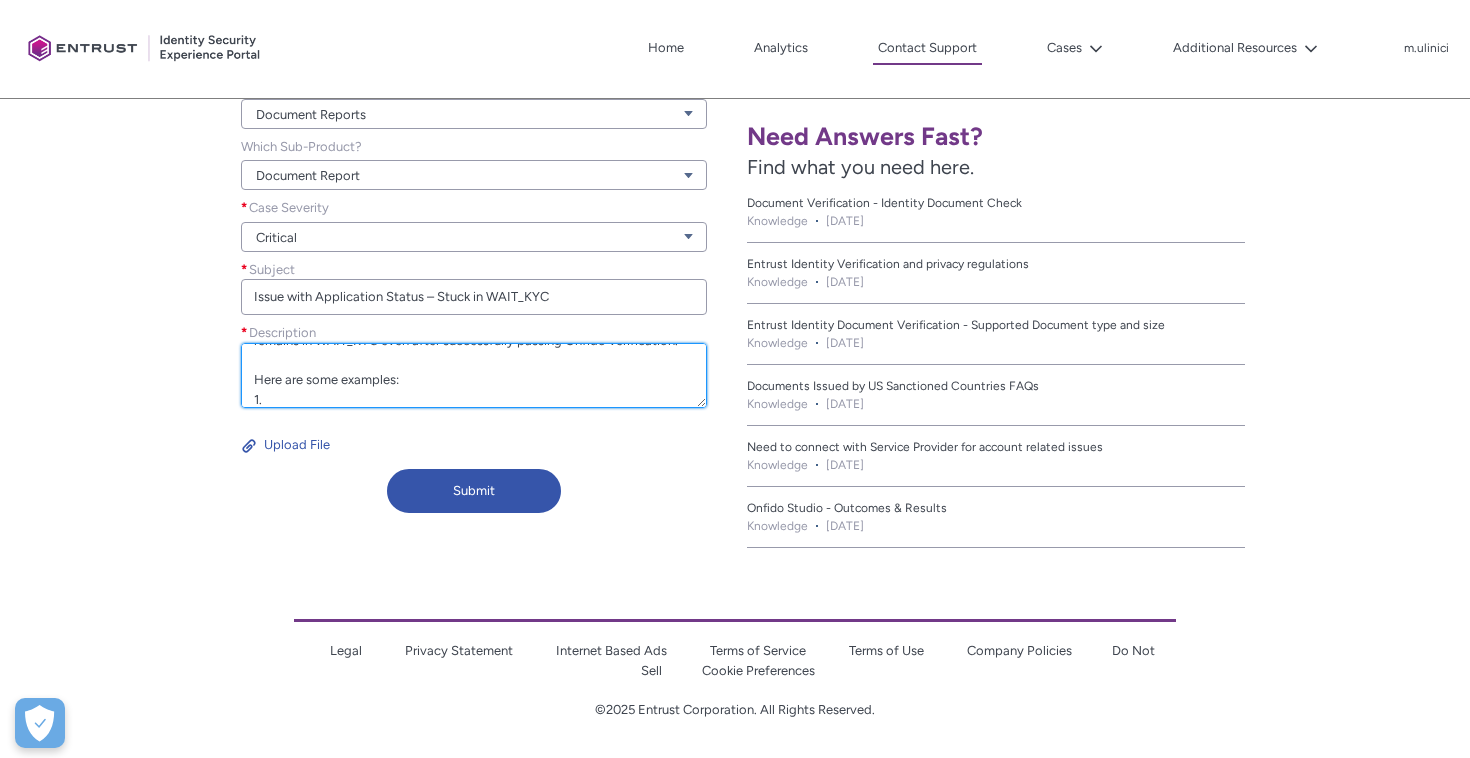 paste on "bdb95911-1057-4809-a9d6-803c545aa4d7" 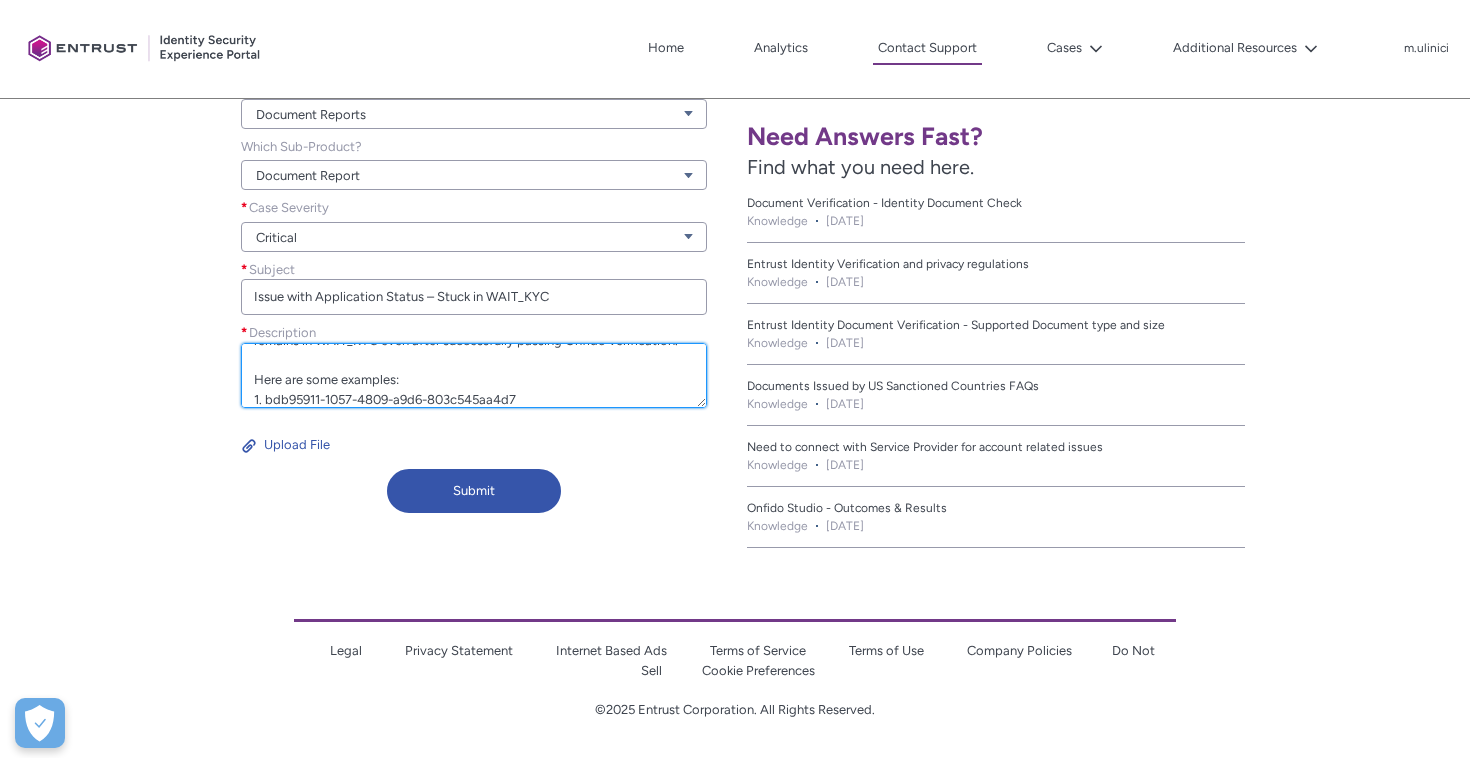 scroll, scrollTop: 103, scrollLeft: 0, axis: vertical 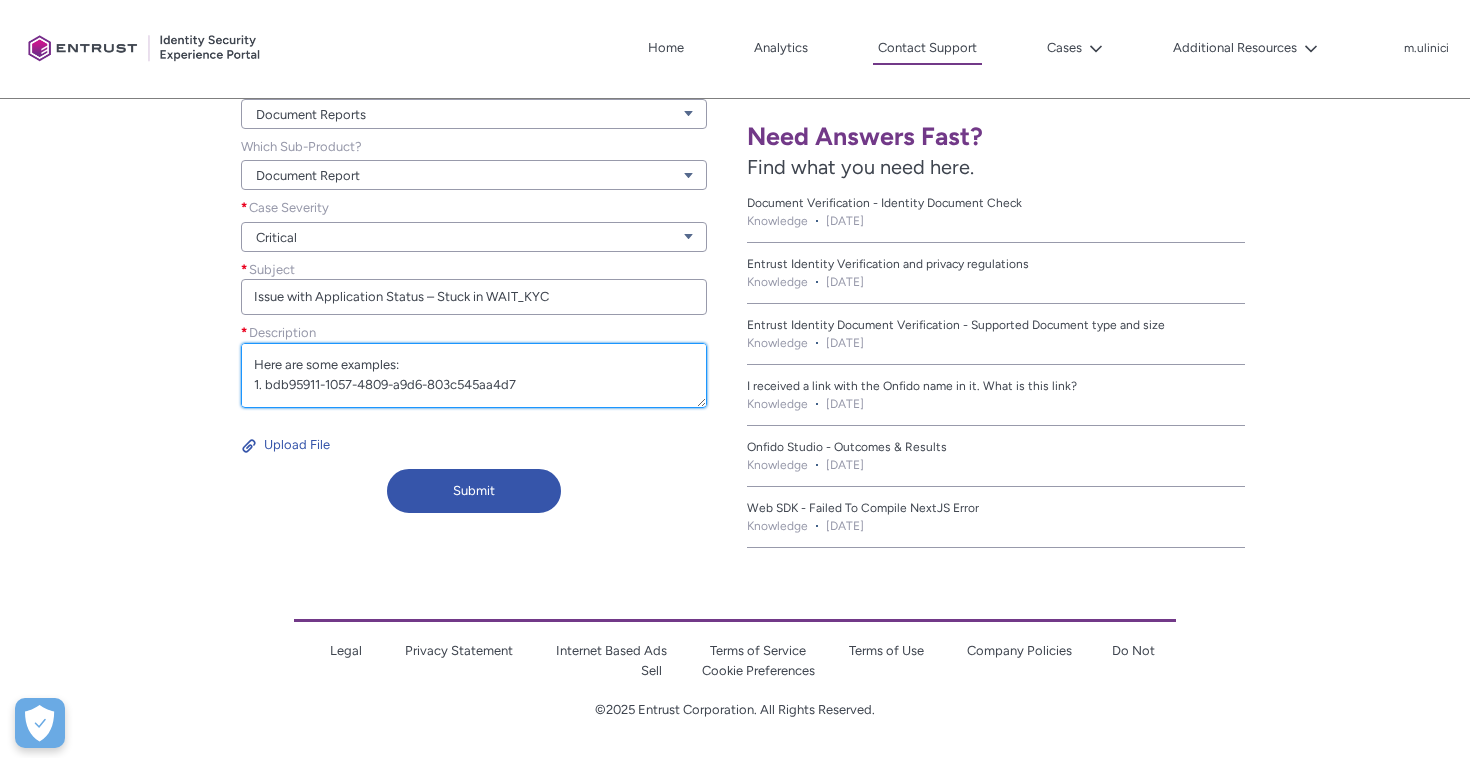 click on "Hello,
We have noticed an issue affecting multiple client applications. Their status remains in WAIT_KYC even after successfully passing Onfido verification.
Here are some examples:
1. bdb95911-1057-4809-a9d6-803c545aa4d7" at bounding box center [474, 375] 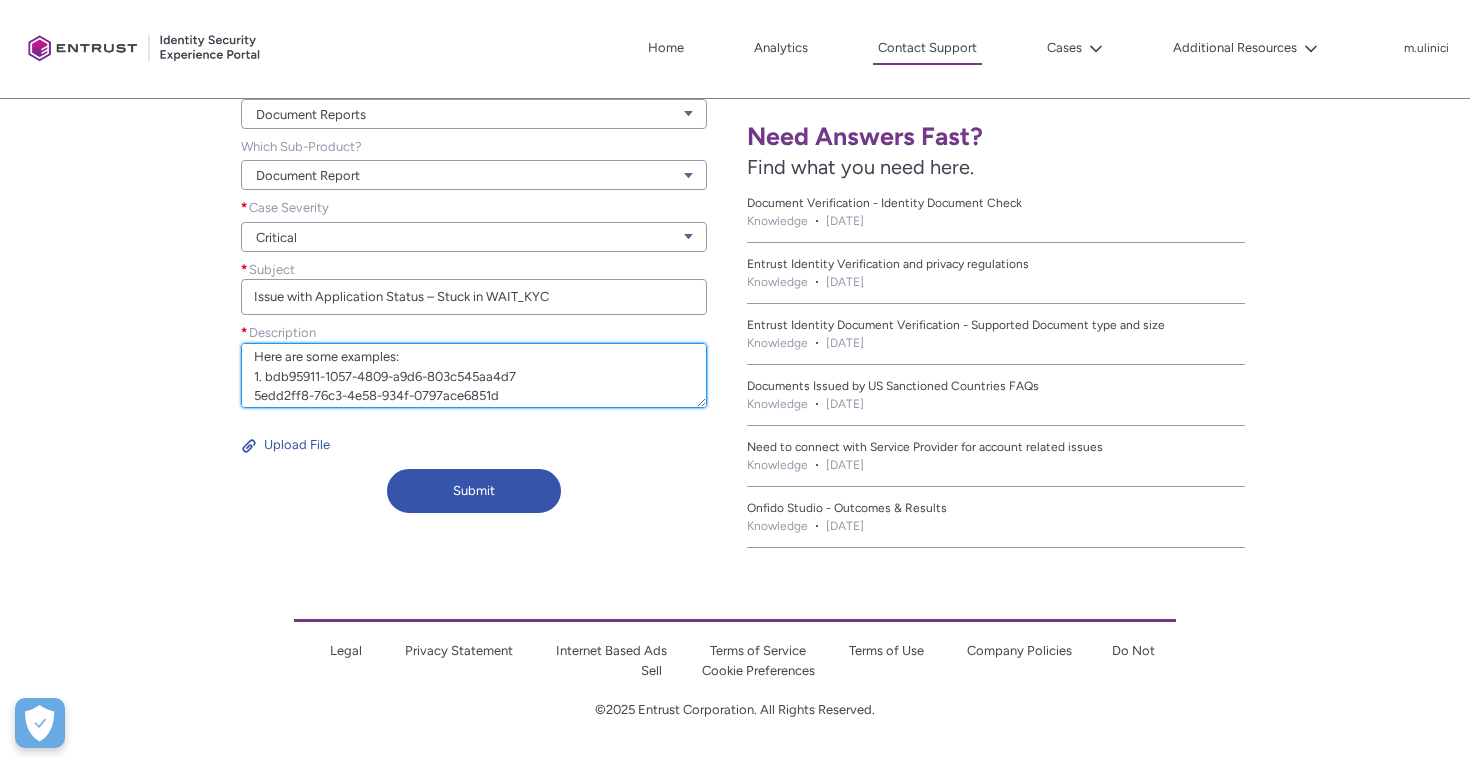 scroll, scrollTop: 112, scrollLeft: 0, axis: vertical 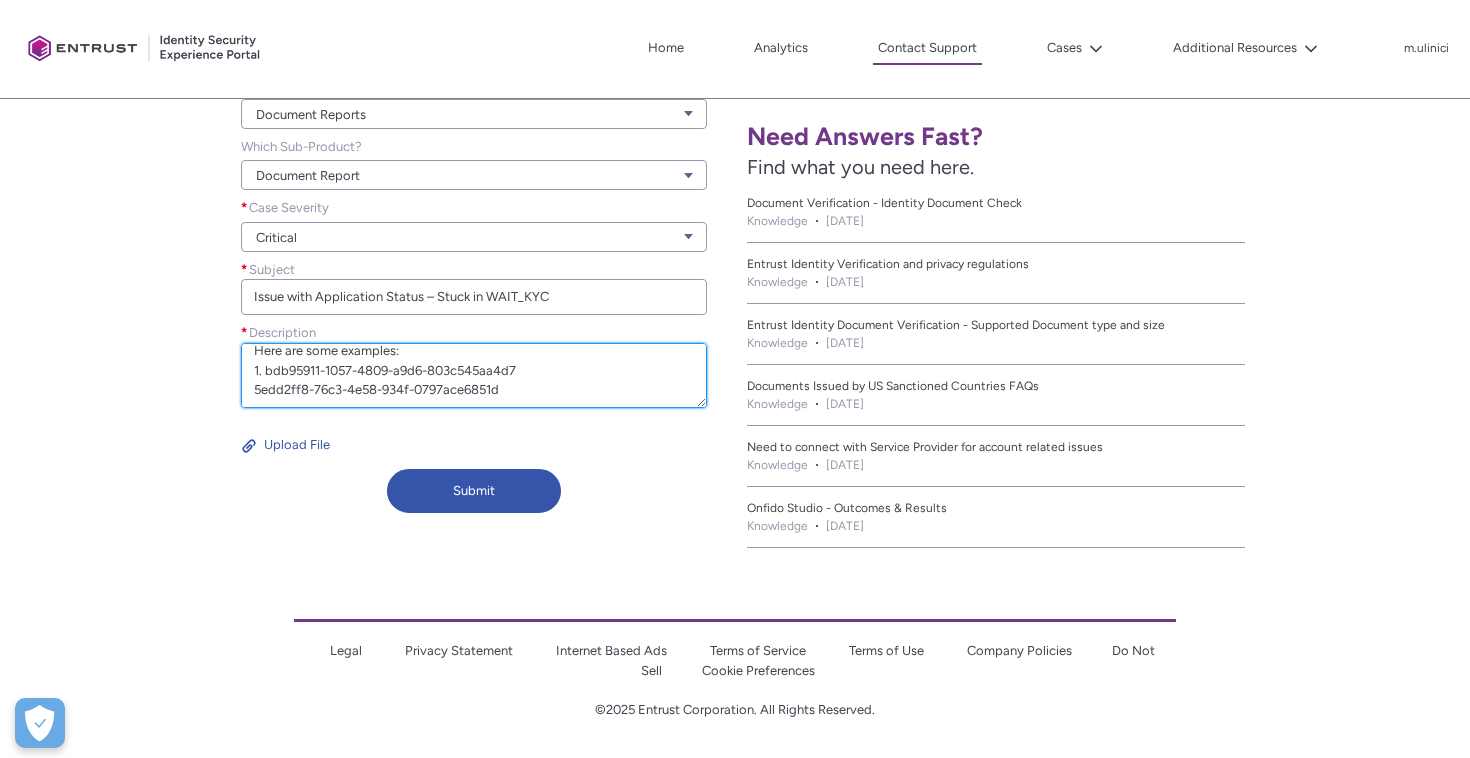 click on "Hello,
We have noticed an issue affecting multiple client applications. Their status remains in WAIT_KYC even after successfully passing Onfido verification.
Here are some examples:
1. bdb95911-1057-4809-a9d6-803c545aa4d7
5edd2ff8-76c3-4e58-934f-0797ace6851d
2." at bounding box center (474, 375) 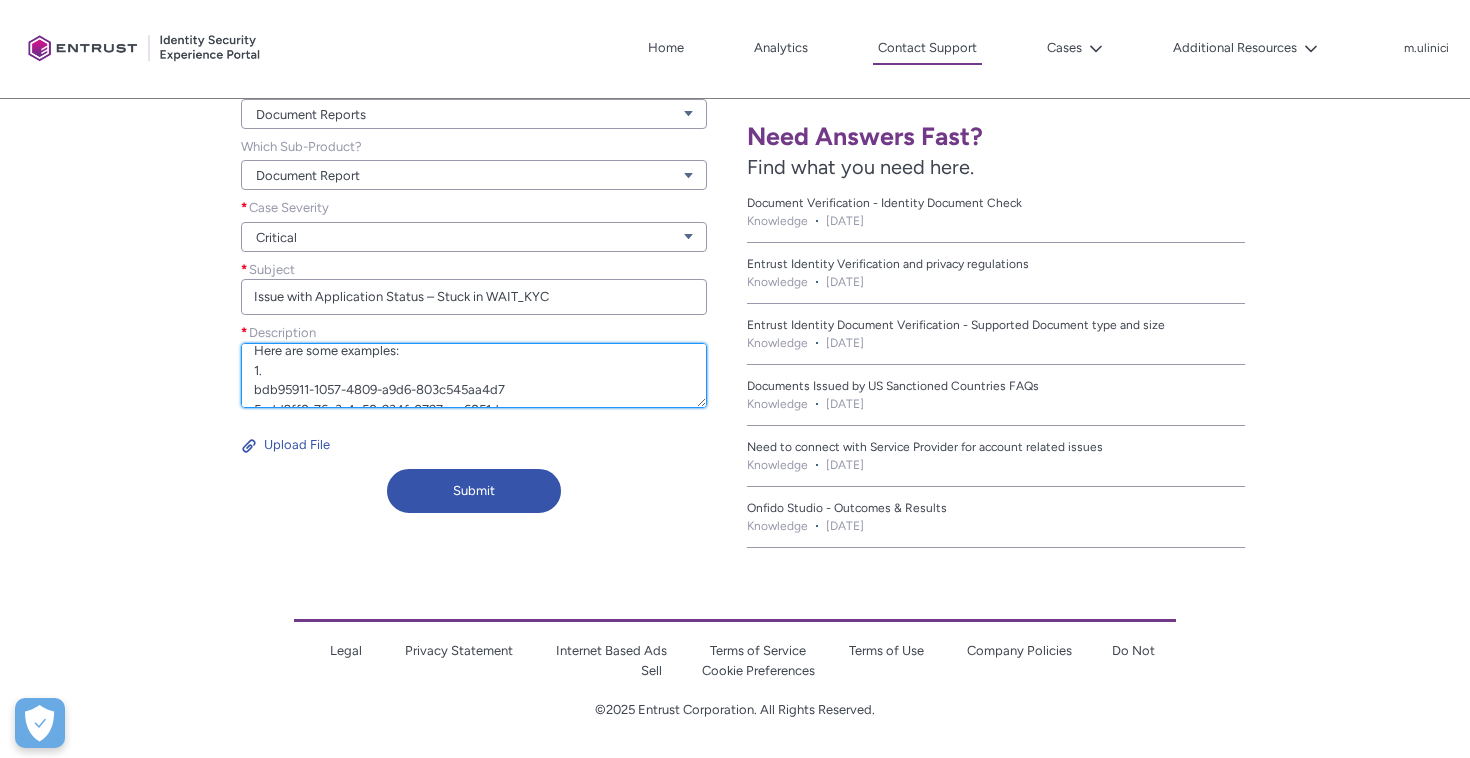 scroll, scrollTop: 195, scrollLeft: 0, axis: vertical 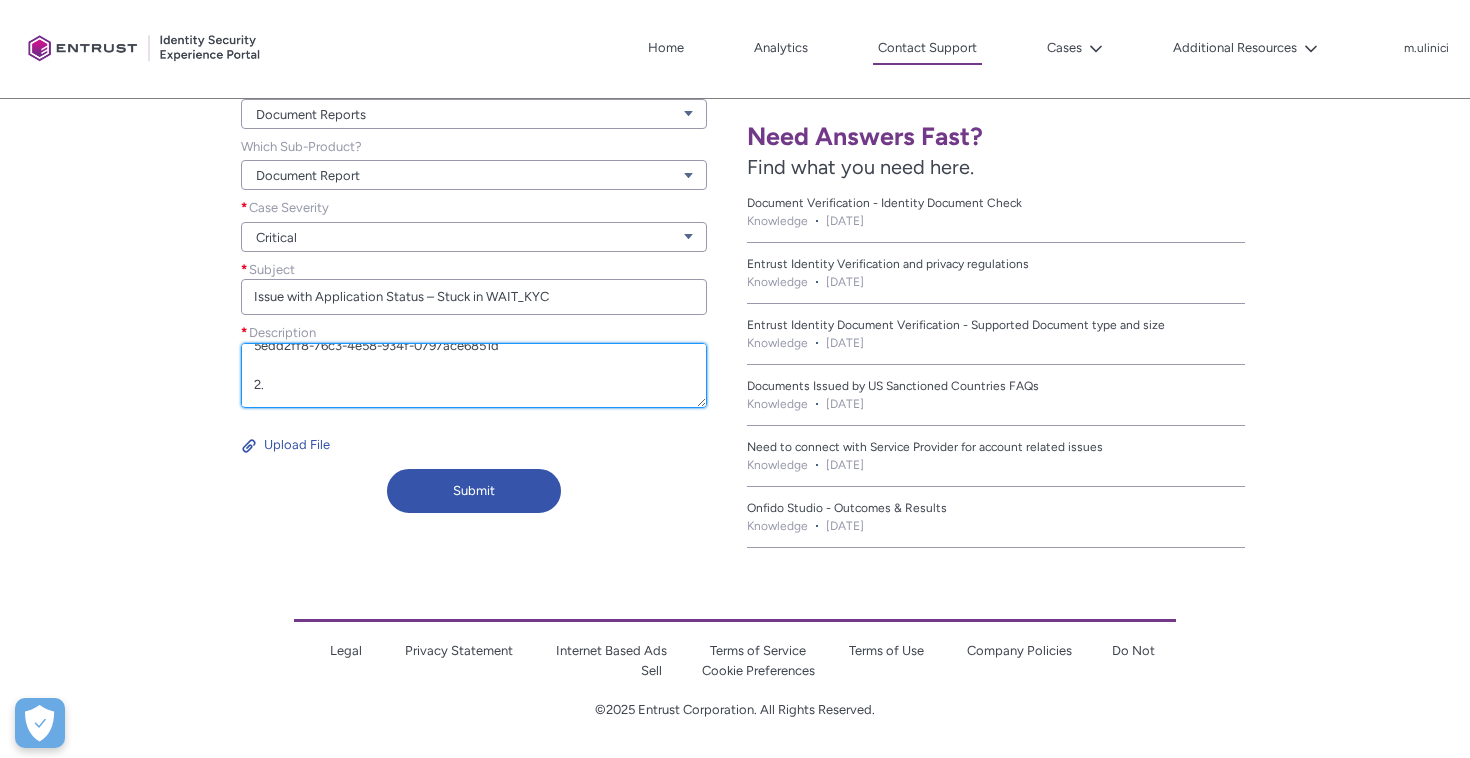 click on "Hello,
We have noticed an issue affecting multiple client applications. Their status remains in WAIT_KYC even after successfully passing Onfido verification.
Here are some examples:
1.
bdb95911-1057-4809-a9d6-803c545aa4d7
5edd2ff8-76c3-4e58-934f-0797ace6851d
2." at bounding box center [474, 375] 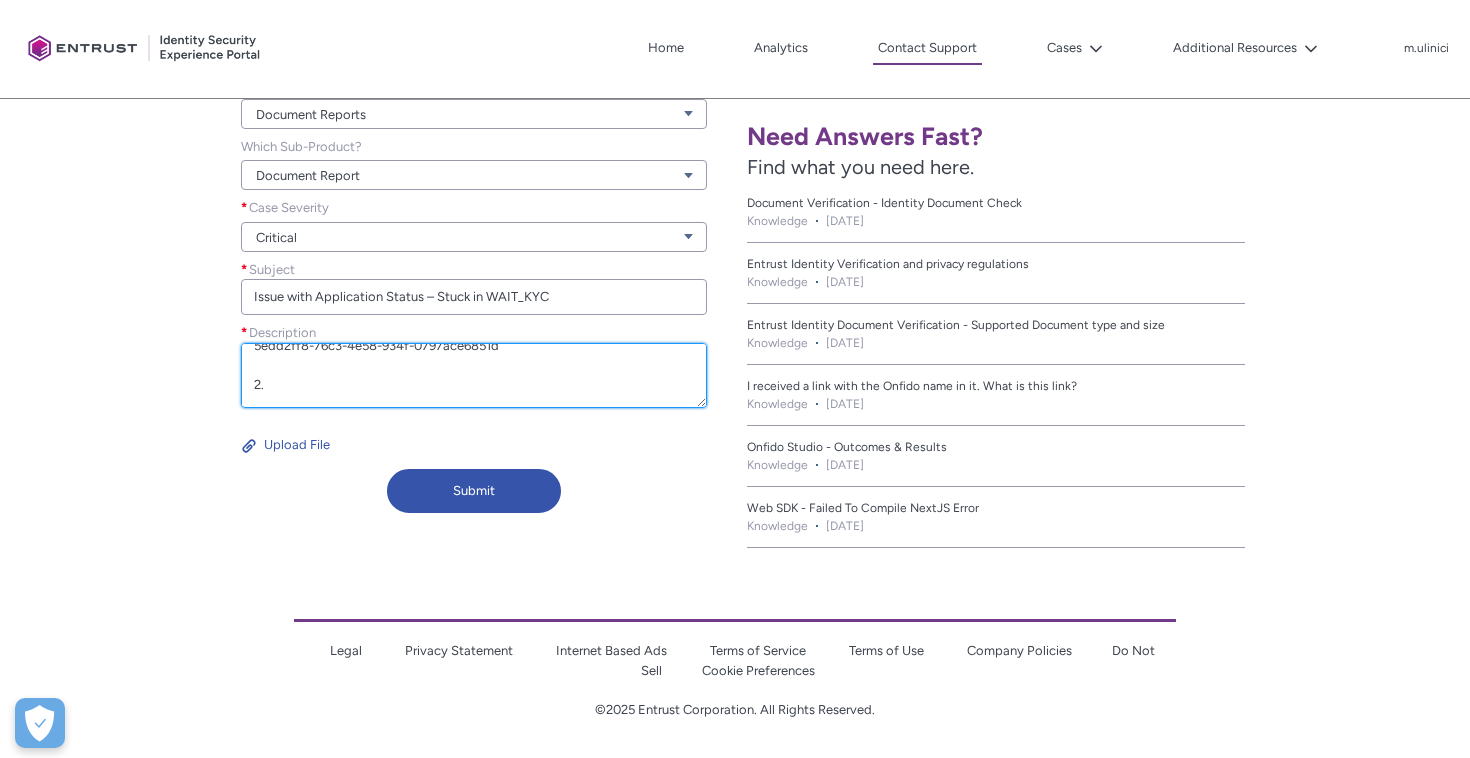 paste on "bdb95911-1057-4809-a9d6-803c545aa4d7" 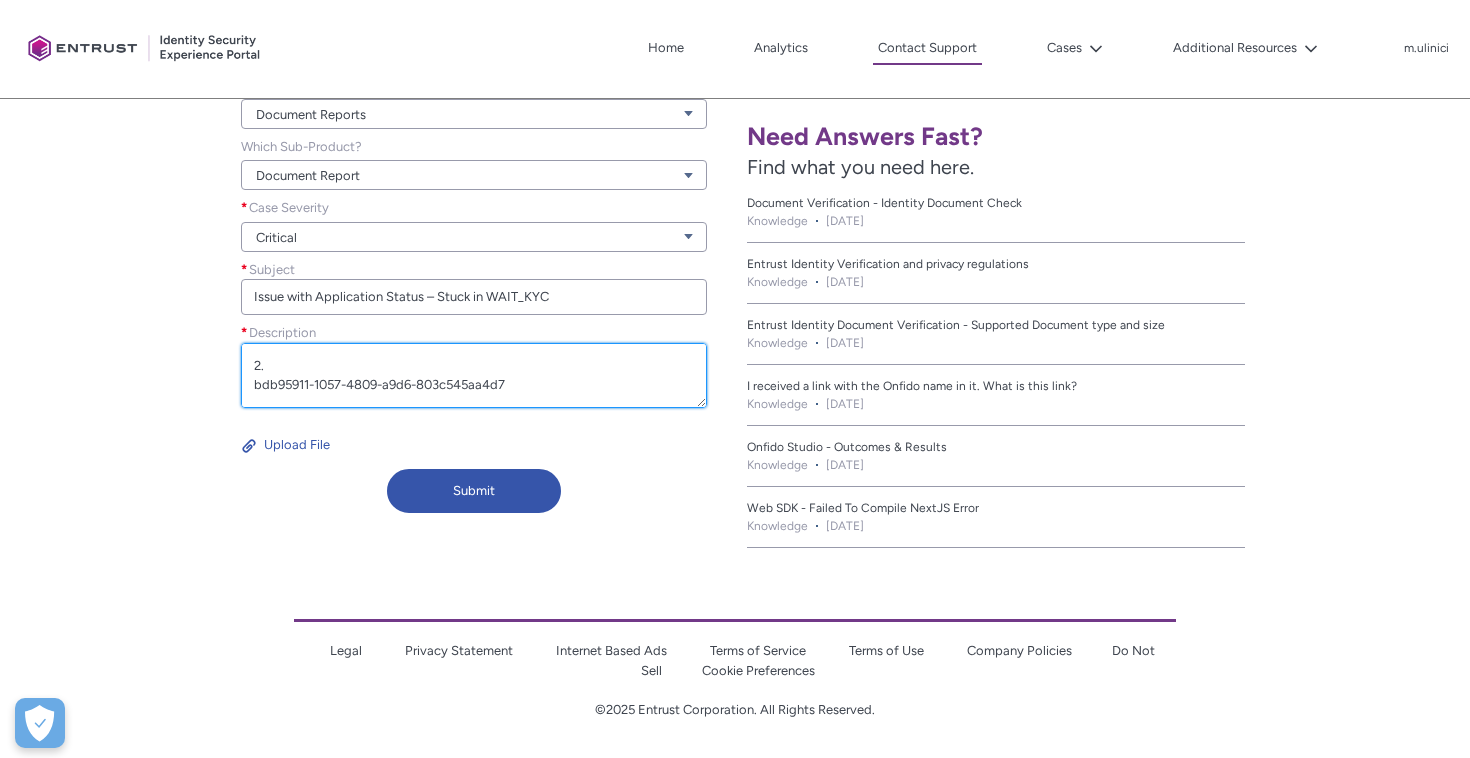 scroll, scrollTop: 200, scrollLeft: 0, axis: vertical 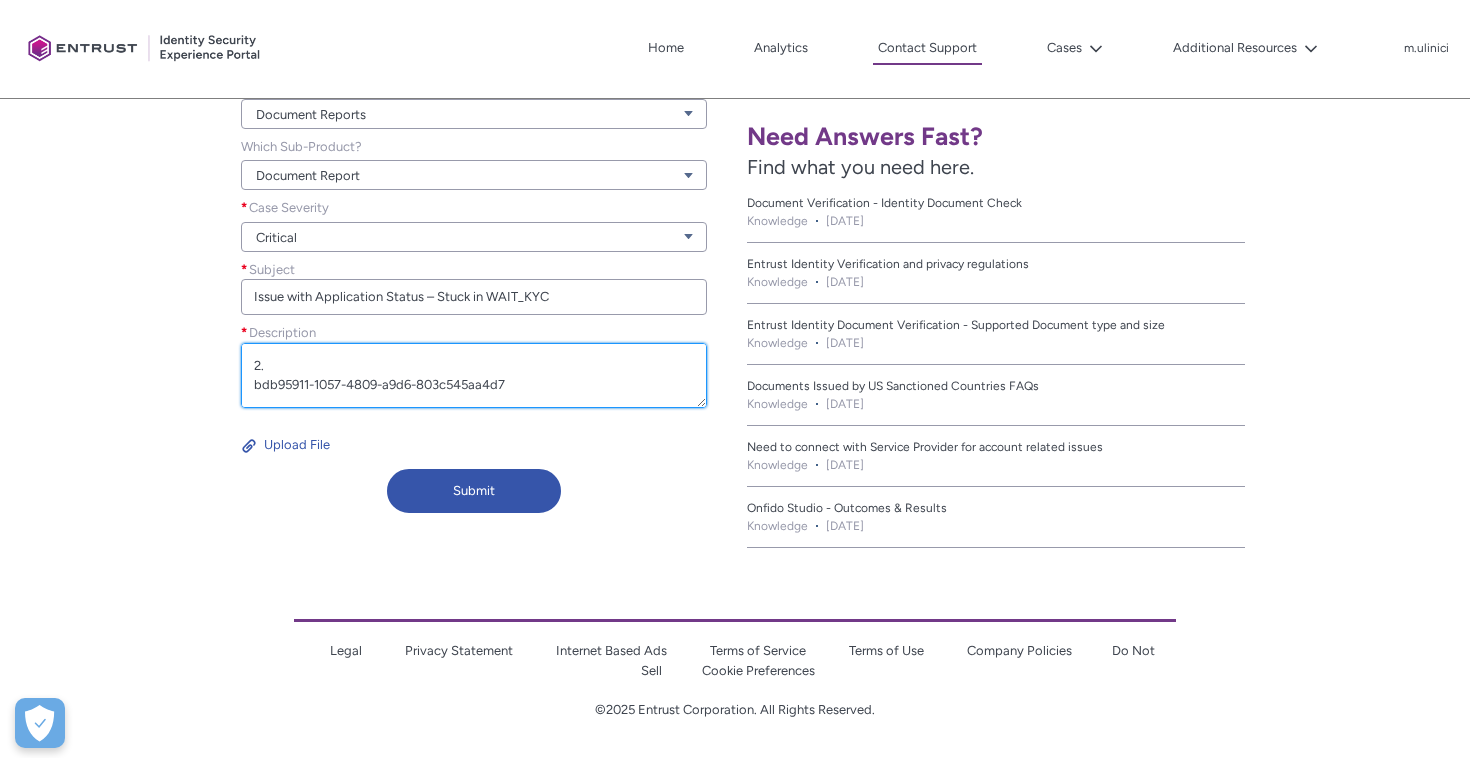 paste on "658f0fab-1557-4120-89b7-d1b9eec0fdca" 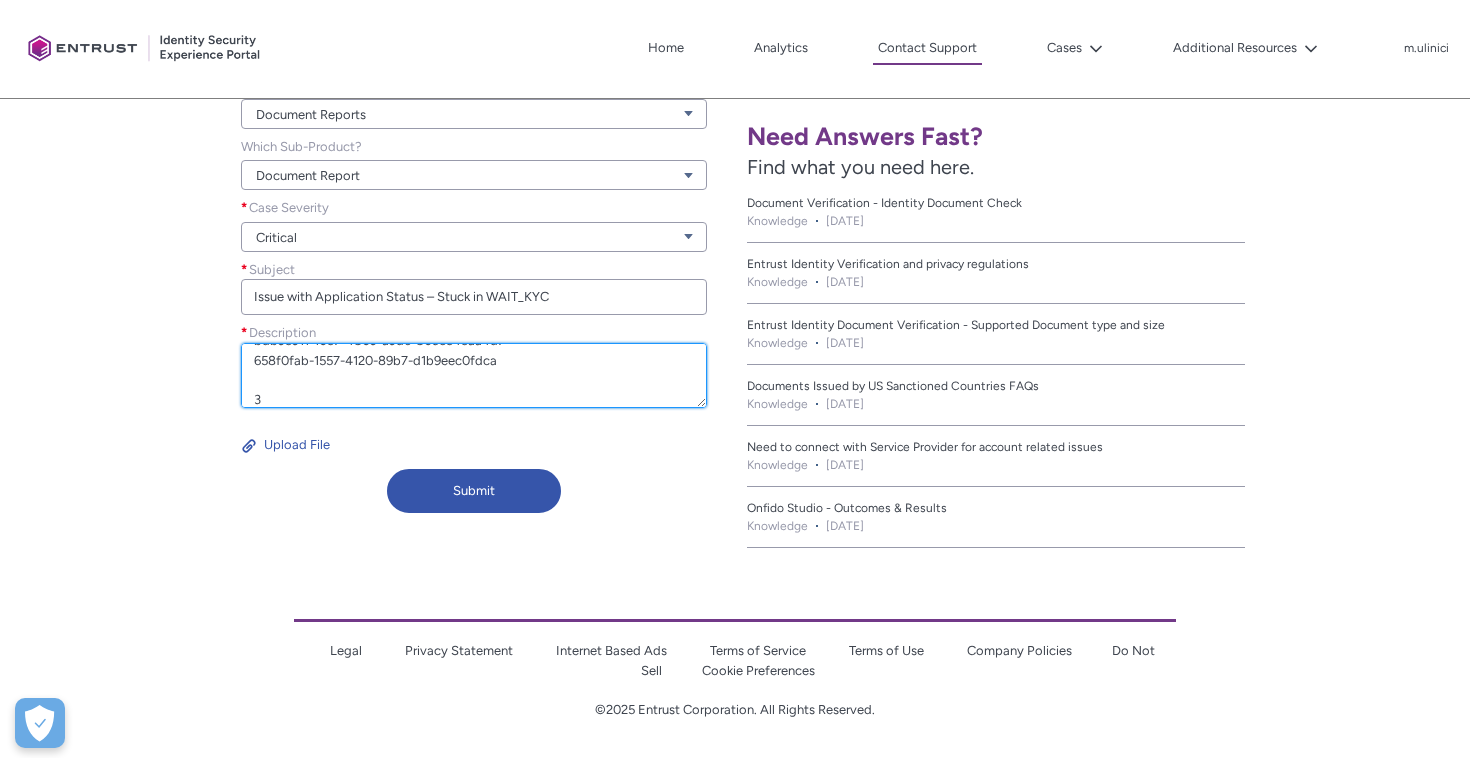 scroll, scrollTop: 259, scrollLeft: 0, axis: vertical 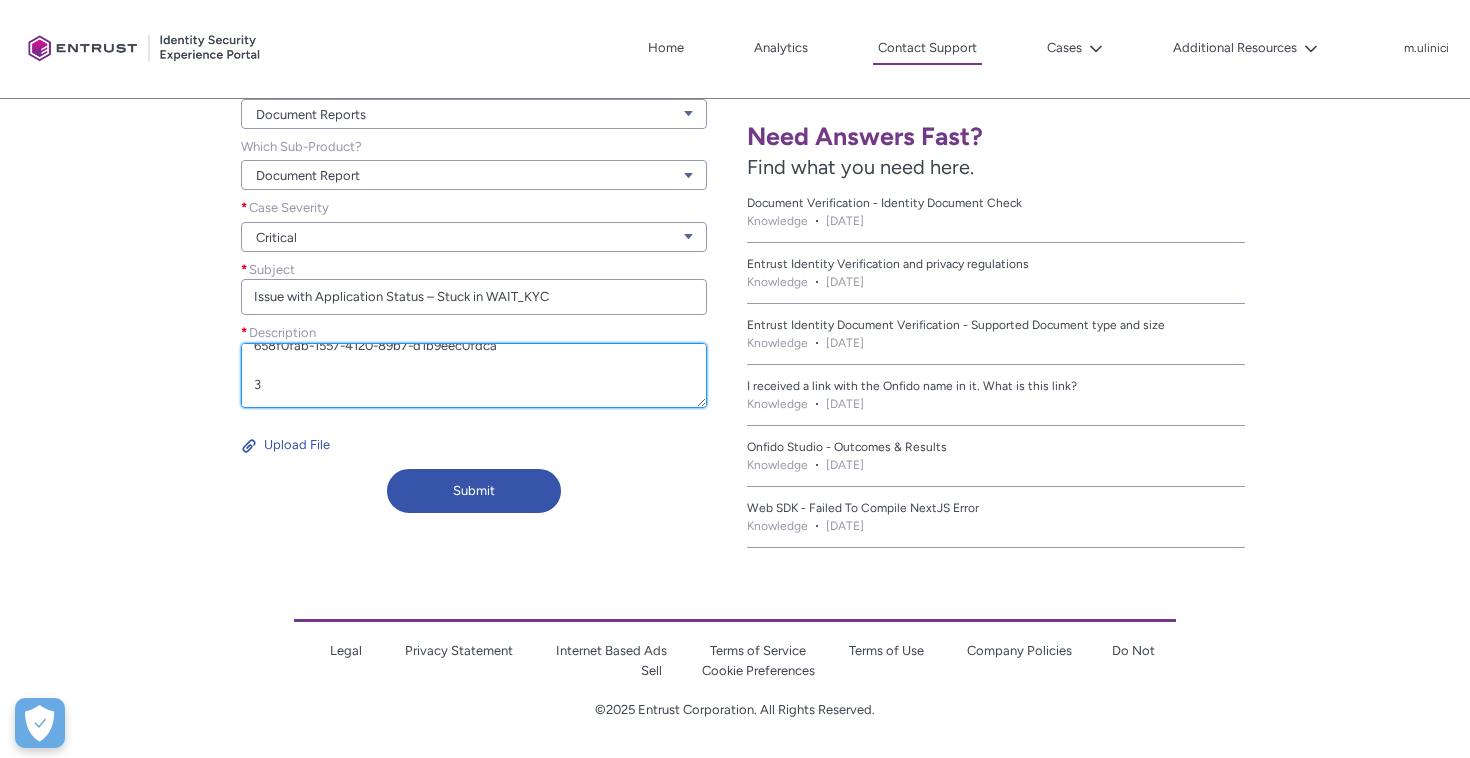 click on "Hello,
We have noticed an issue affecting multiple client applications. Their status remains in WAIT_KYC even after successfully passing Onfido verification.
Here are some examples:
1.
bdb95911-1057-4809-a9d6-803c545aa4d7
5edd2ff8-76c3-4e58-934f-0797ace6851d
2.
bdb95911-1057-4809-a9d6-803c545aa4d7
658f0fab-1557-4120-89b7-d1b9eec0fdca
3" at bounding box center (474, 375) 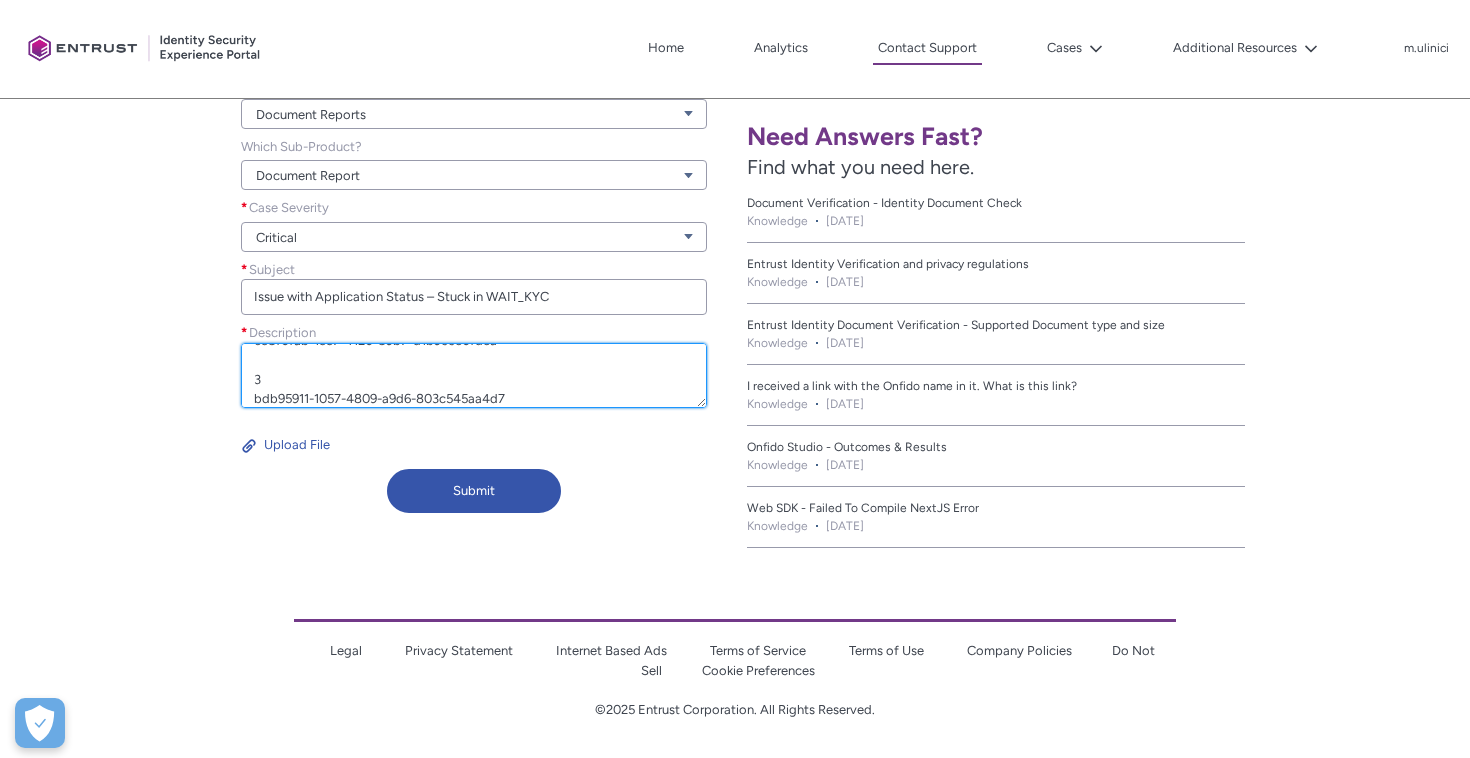 scroll, scrollTop: 278, scrollLeft: 0, axis: vertical 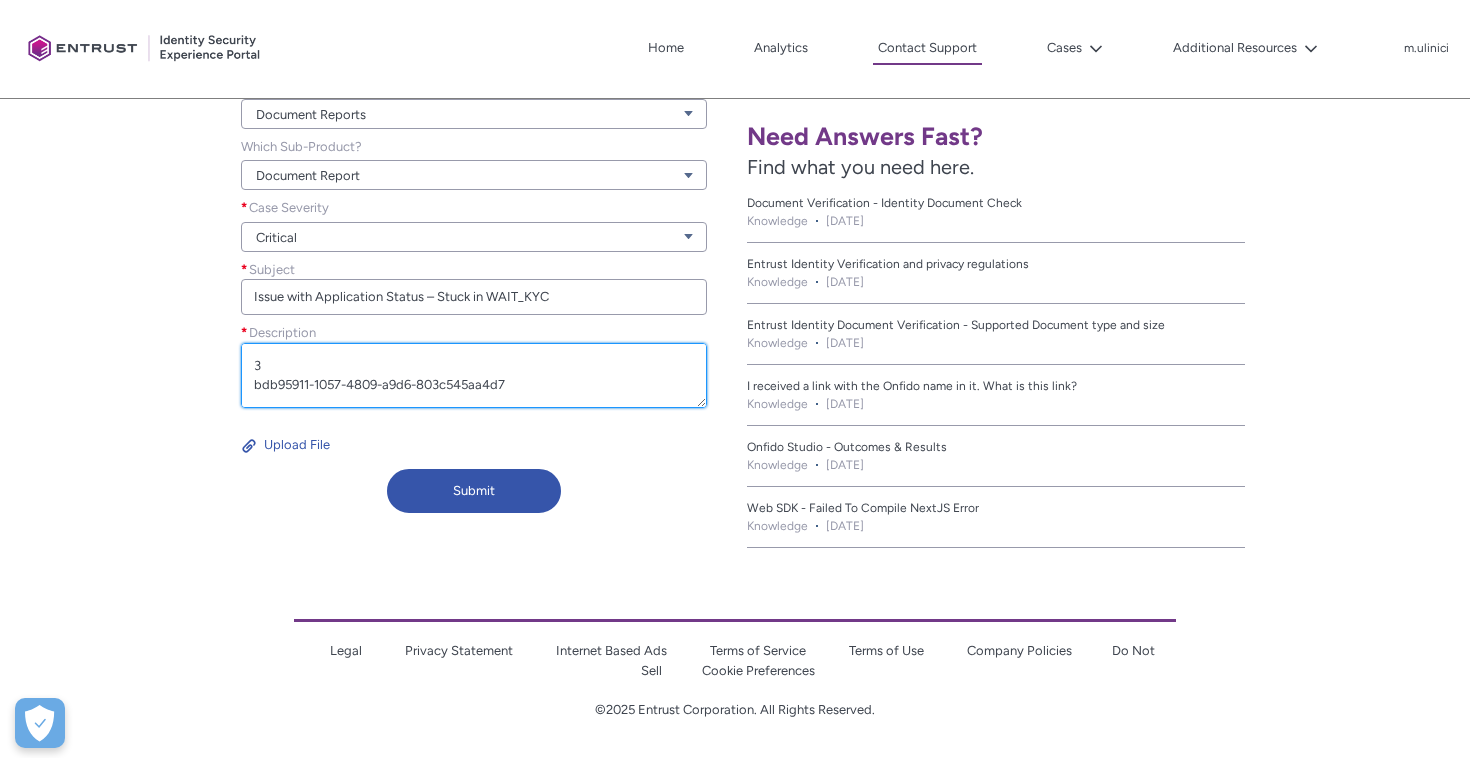 click on "Hello,
We have noticed an issue affecting multiple client applications. Their status remains in WAIT_KYC even after successfully passing Onfido verification.
Here are some examples:
1.
bdb95911-1057-4809-a9d6-803c545aa4d7
5edd2ff8-76c3-4e58-934f-0797ace6851d
2.
bdb95911-1057-4809-a9d6-803c545aa4d7
658f0fab-1557-4120-89b7-d1b9eec0fdca
3
bdb95911-1057-4809-a9d6-803c545aa4d7" at bounding box center (474, 375) 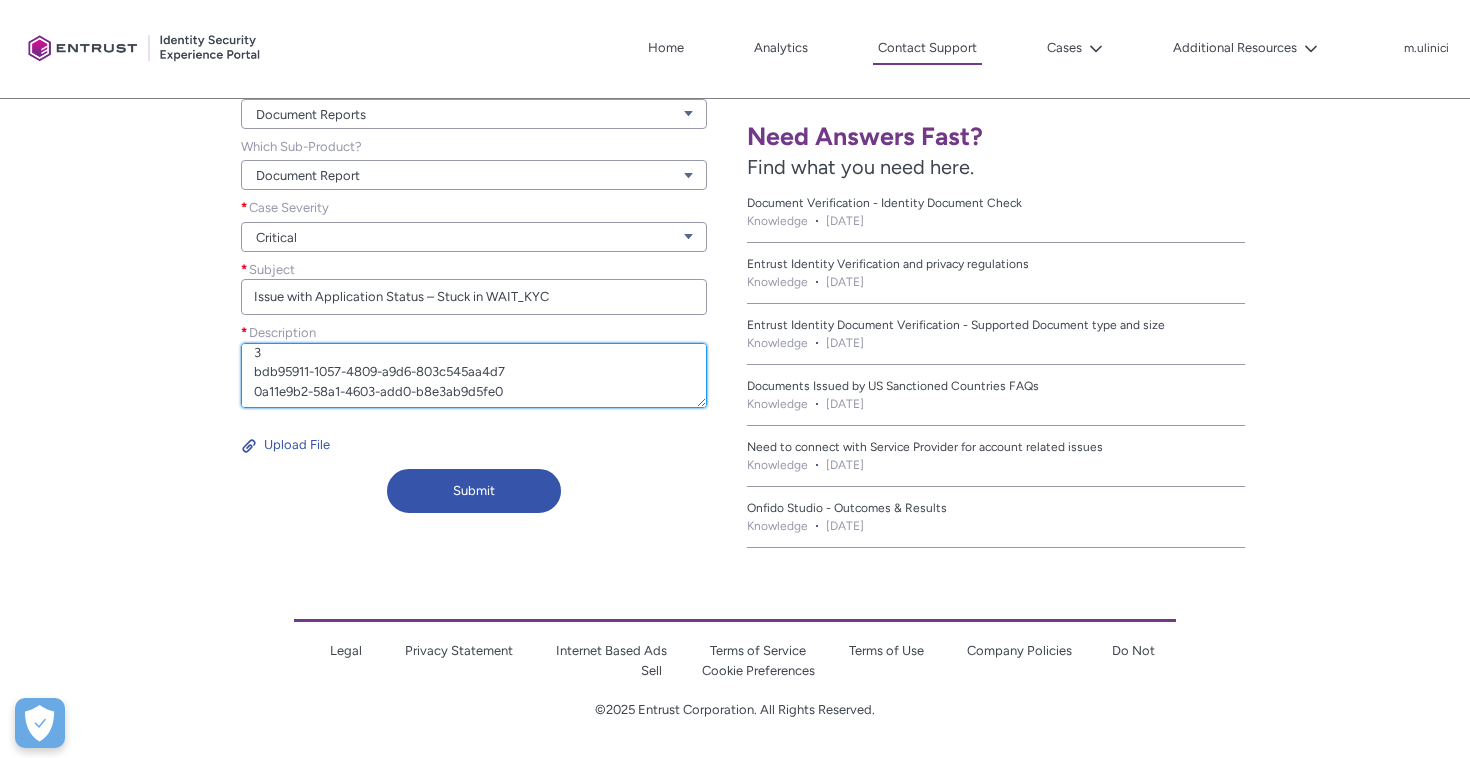 scroll, scrollTop: 287, scrollLeft: 0, axis: vertical 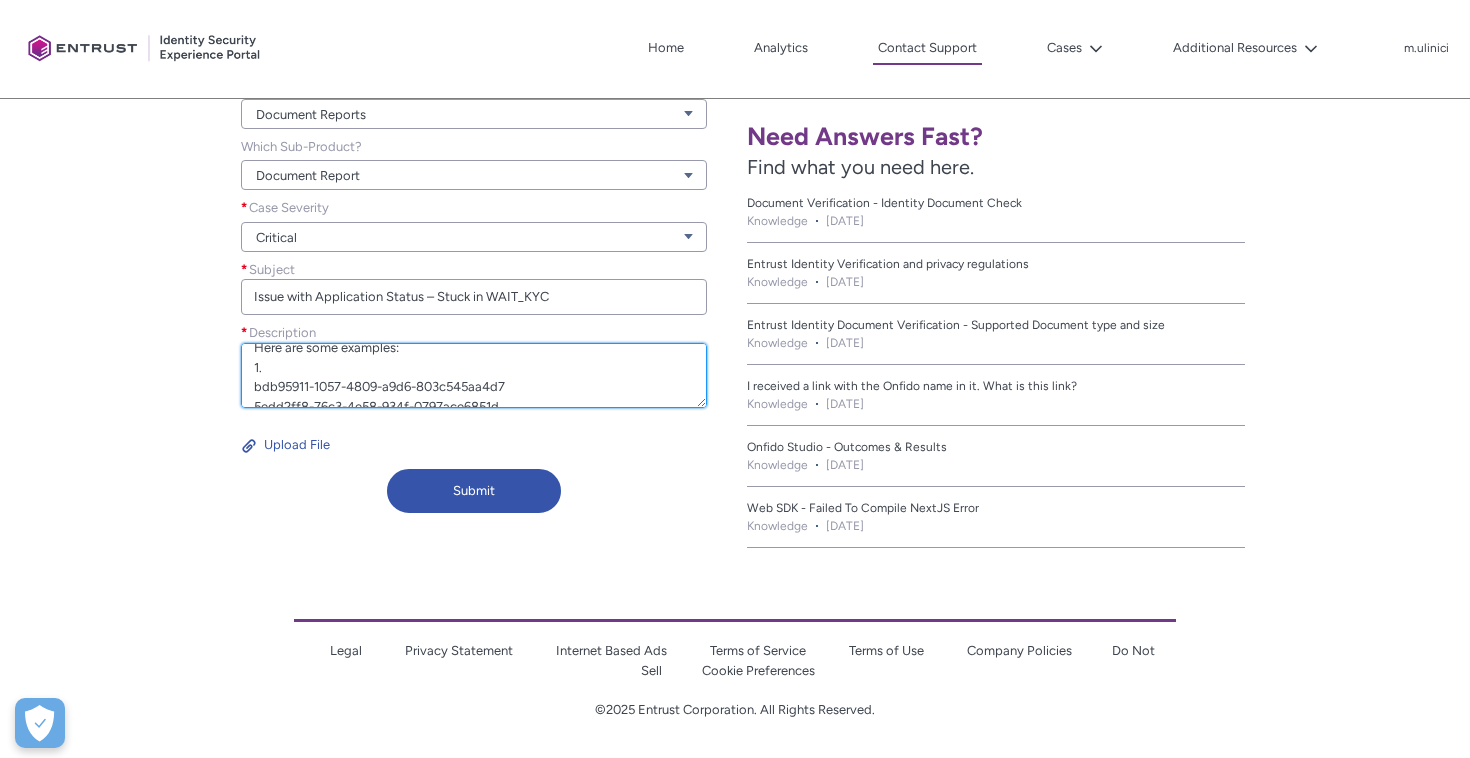 click on "Hello,
We have noticed an issue affecting multiple client applications. Their status remains in WAIT_KYC even after successfully passing Onfido verification.
Here are some examples:
1.
bdb95911-1057-4809-a9d6-803c545aa4d7
5edd2ff8-76c3-4e58-934f-0797ace6851d
2.
bdb95911-1057-4809-a9d6-803c545aa4d7
658f0fab-1557-4120-89b7-d1b9eec0fdca
3
bdb95911-1057-4809-a9d6-803c545aa4d7
0a11e9b2-58a1-4603-add0-b8e3ab9d5fe0" at bounding box center [474, 375] 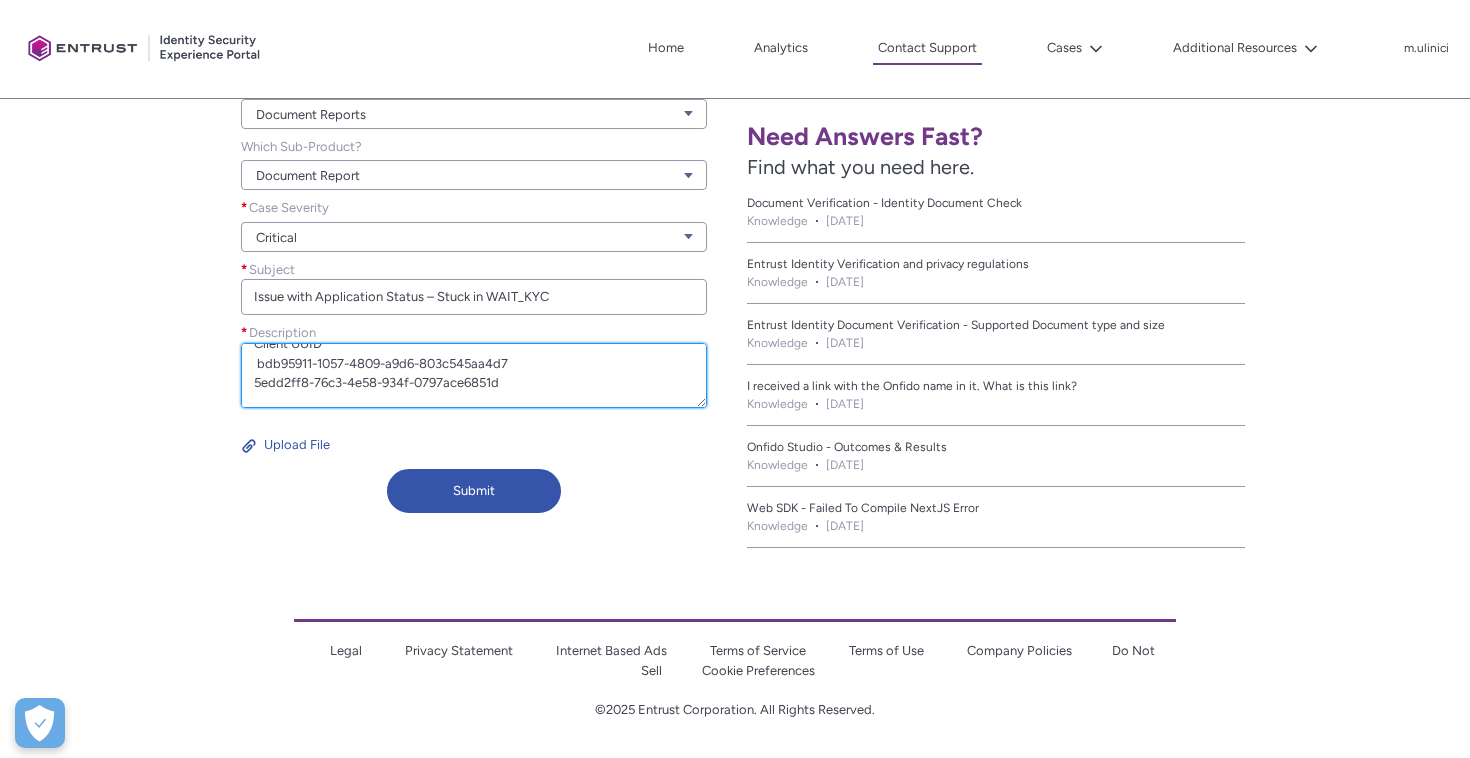 scroll, scrollTop: 168, scrollLeft: 0, axis: vertical 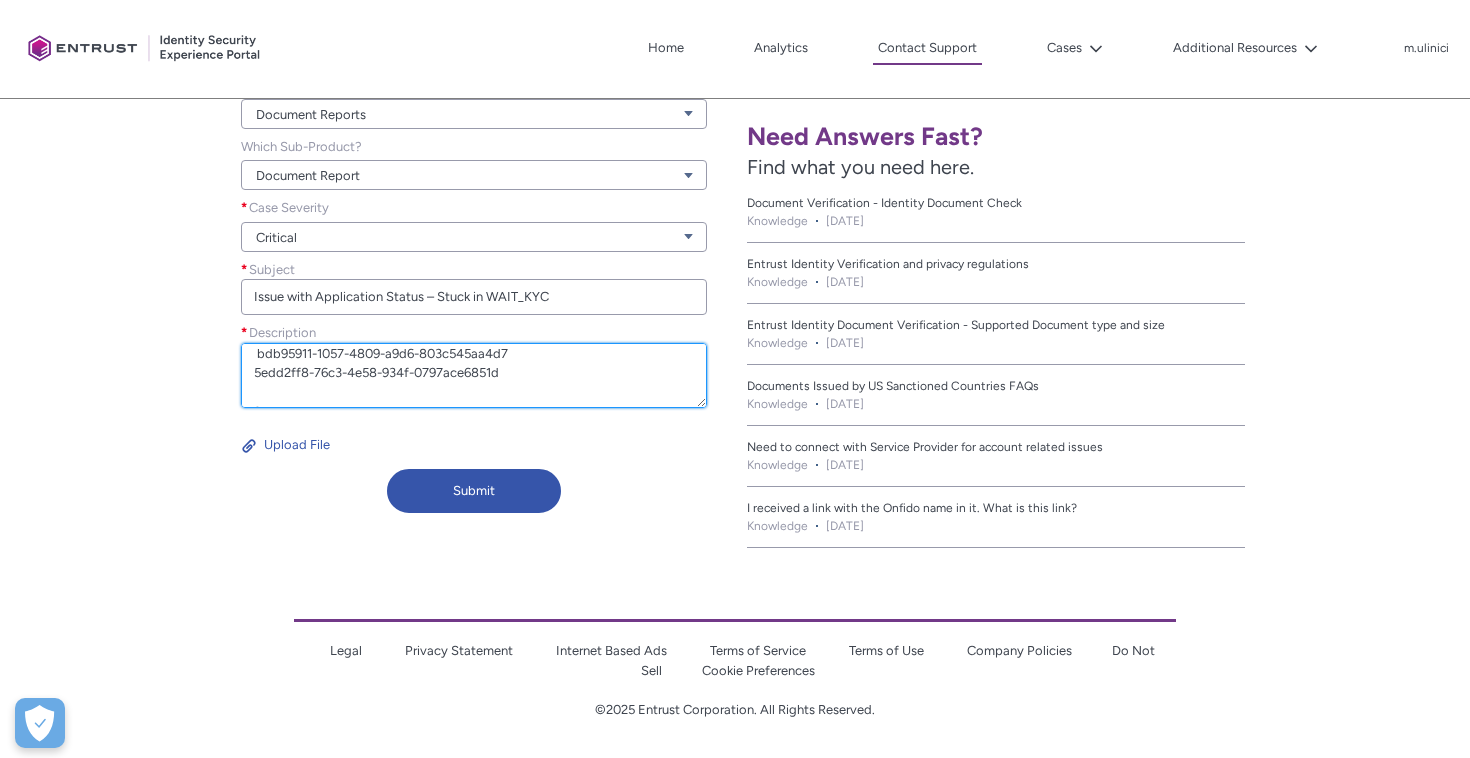 click on "Hello,
We have noticed an issue affecting multiple client applications. Their status remains in WAIT_KYC even after successfully passing Onfido verification.
Here are some examples:
1.
Client UUID
bdb95911-1057-4809-a9d6-803c545aa4d7
5edd2ff8-76c3-4e58-934f-0797ace6851d
2.
bdb95911-1057-4809-a9d6-803c545aa4d7
658f0fab-1557-4120-89b7-d1b9eec0fdca
3
bdb95911-1057-4809-a9d6-803c545aa4d7
0a11e9b2-58a1-4603-add0-b8e3ab9d5fe0" at bounding box center (474, 375) 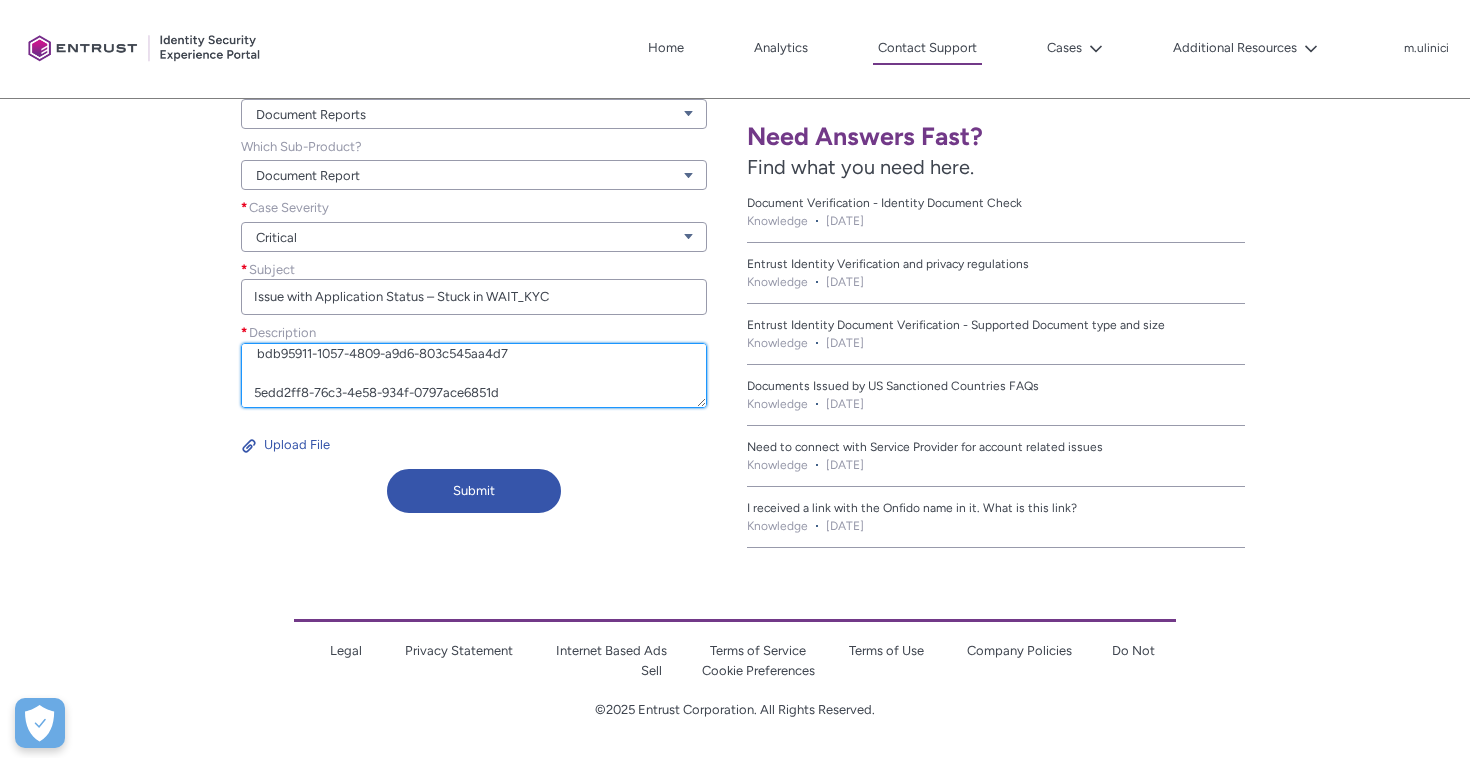 scroll, scrollTop: 188, scrollLeft: 0, axis: vertical 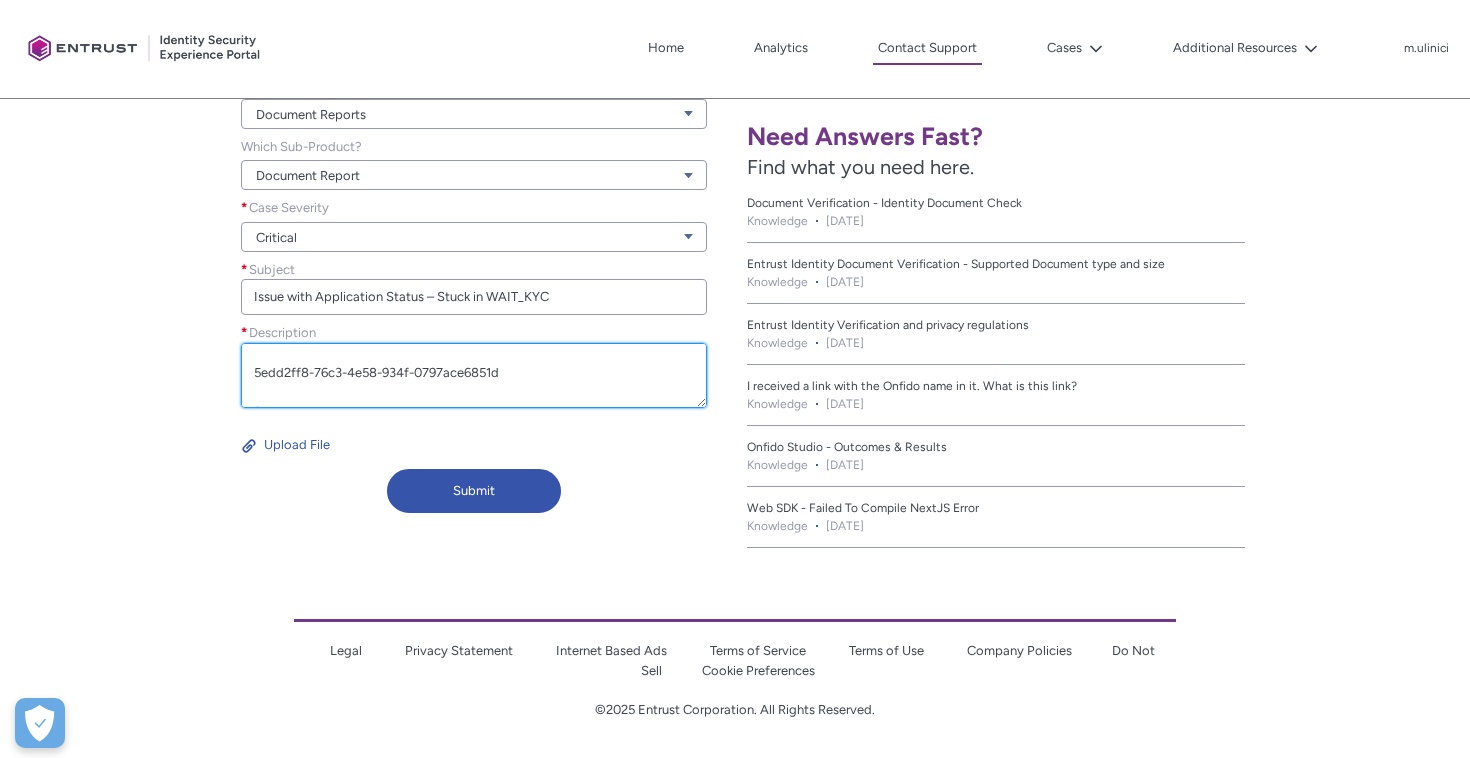paste on "0a11e9b2-58a1-4603-add0-b8e3ab9d5fe0" 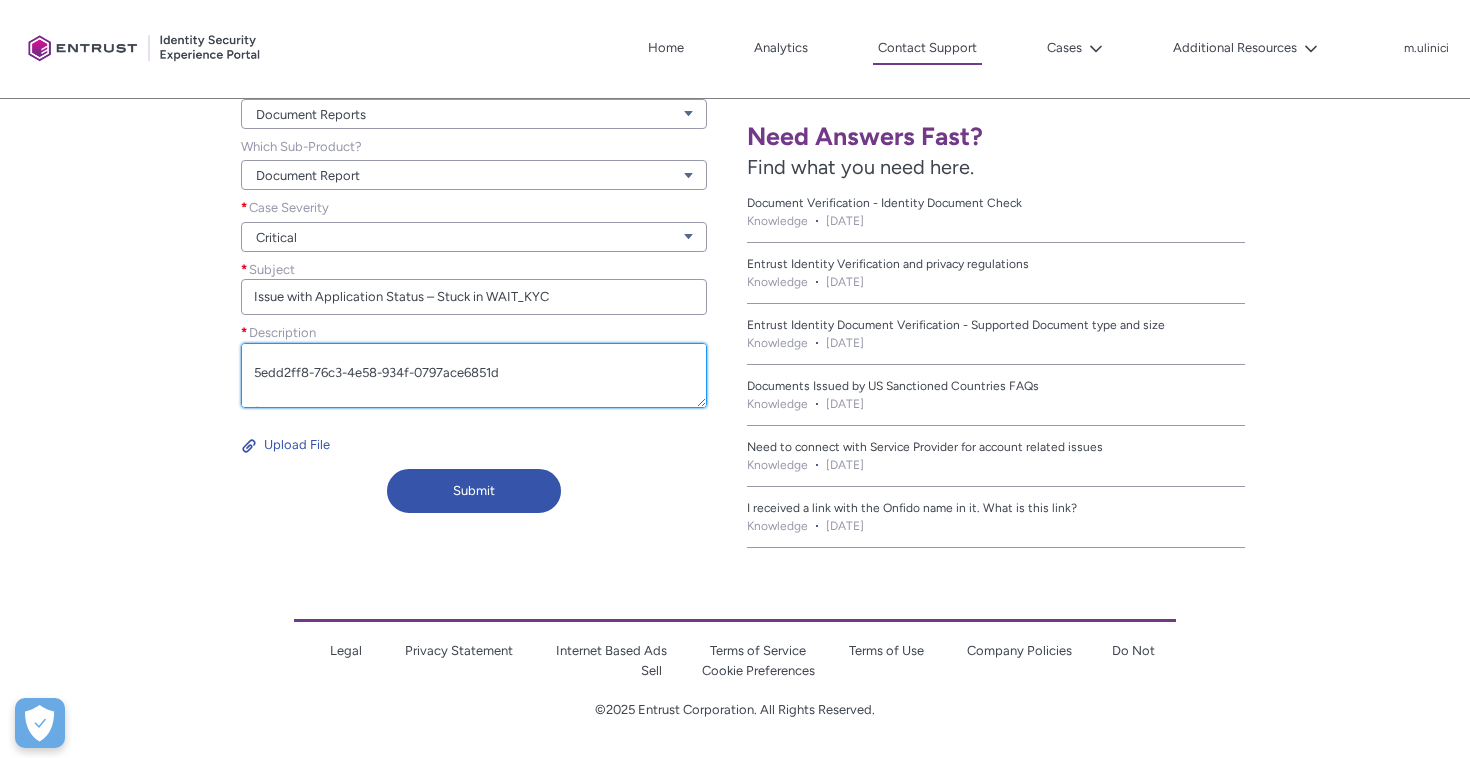 click on "Hello,
We have noticed an issue affecting multiple client applications. Their status remains in WAIT_KYC even after successfully passing Onfido verification.
Here are some examples:
1.
Client UUID
bdb95911-1057-4809-a9d6-803c545aa4d7
5edd2ff8-76c3-4e58-934f-0797ace6851d
2.
bdb95911-1057-4809-a9d6-803c545aa4d7
658f0fab-1557-4120-89b7-d1b9eec0fdca
3
bdb95911-1057-4809-a9d6-803c545aa4d7
0a11e9b2-58a1-4603-add0-b8e3ab9d5fe0" at bounding box center (474, 375) 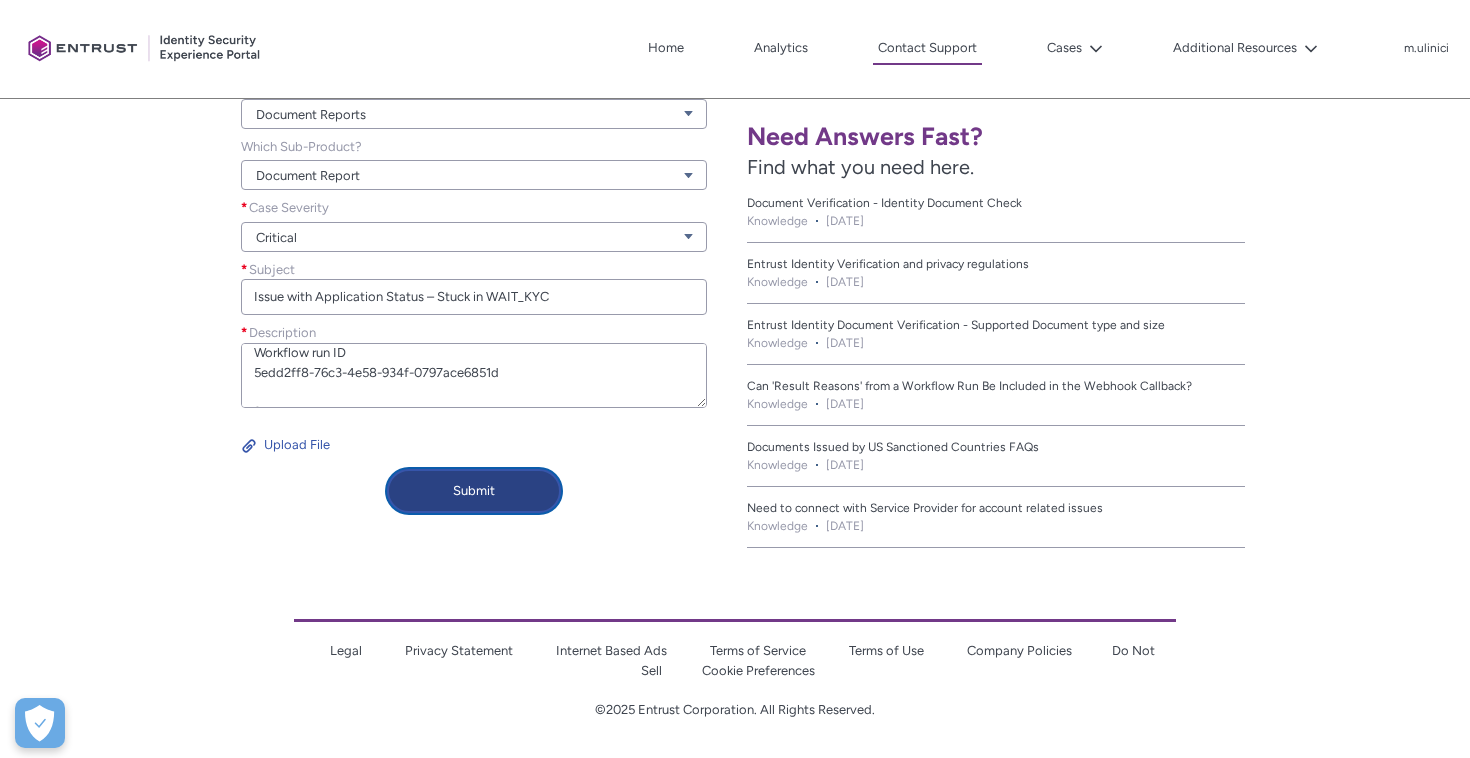 type on "Hello,
We have noticed an issue affecting multiple client applications. Their status remains in WAIT_KYC even after successfully passing Onfido verification.
Here are some examples:
1.
Client UUID
bdb95911-1057-4809-a9d6-803c545aa4d7
Workflow run ID
5edd2ff8-76c3-4e58-934f-0797ace6851d
2.
bdb95911-1057-4809-a9d6-803c545aa4d7
658f0fab-1557-4120-89b7-d1b9eec0fdca
3
bdb95911-1057-4809-a9d6-803c545aa4d7
0a11e9b2-58a1-4603-add0-b8e3ab9d5fe0" 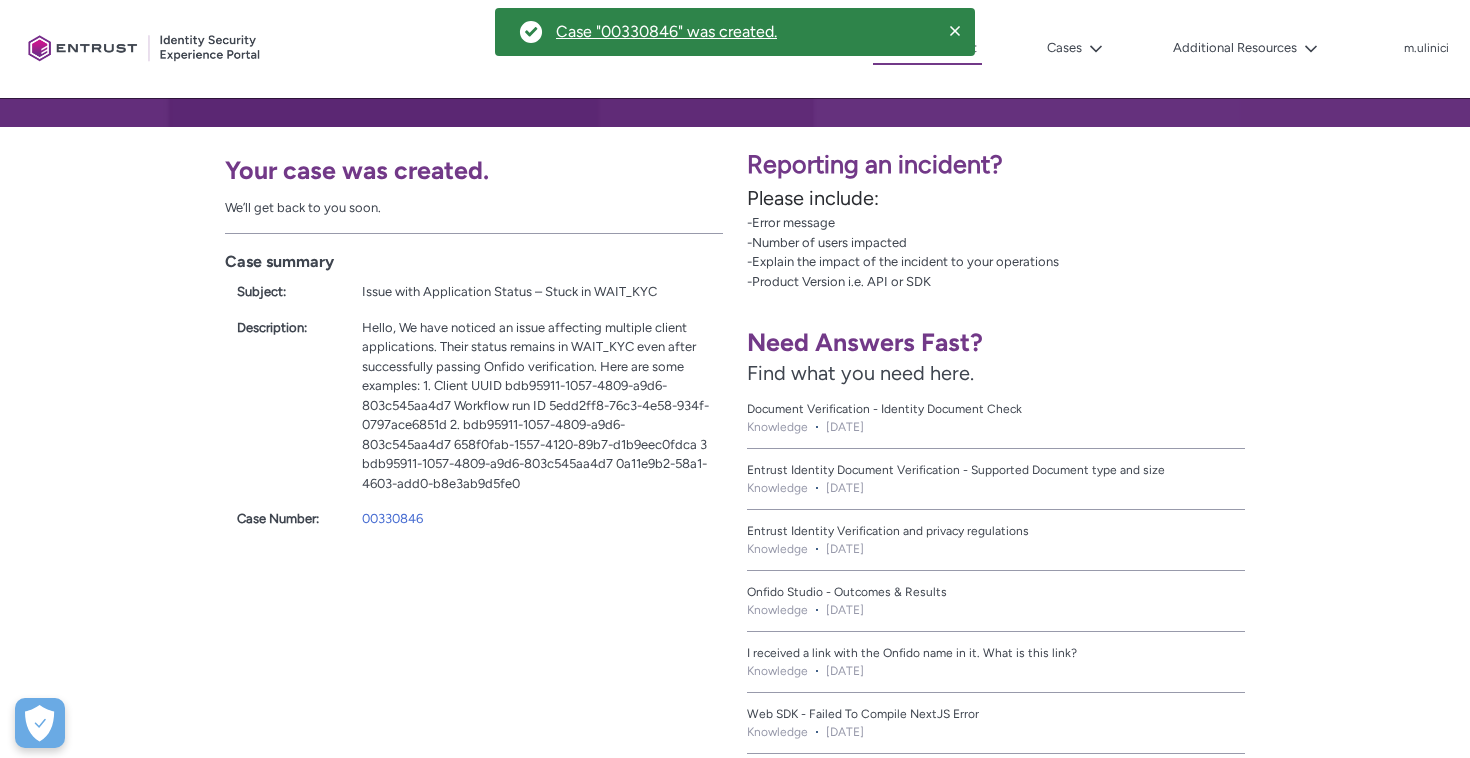 scroll, scrollTop: 311, scrollLeft: 0, axis: vertical 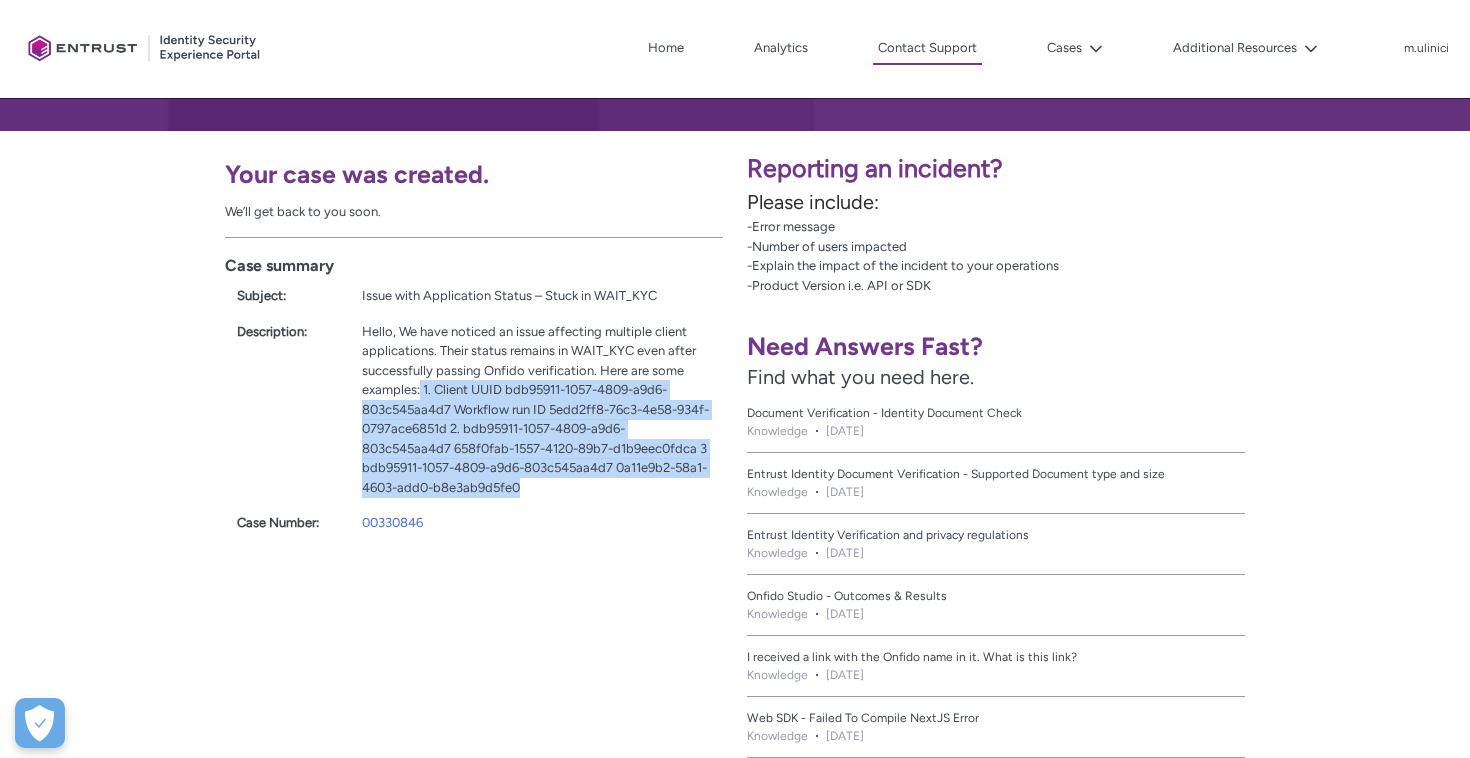 drag, startPoint x: 391, startPoint y: 388, endPoint x: 605, endPoint y: 479, distance: 232.54462 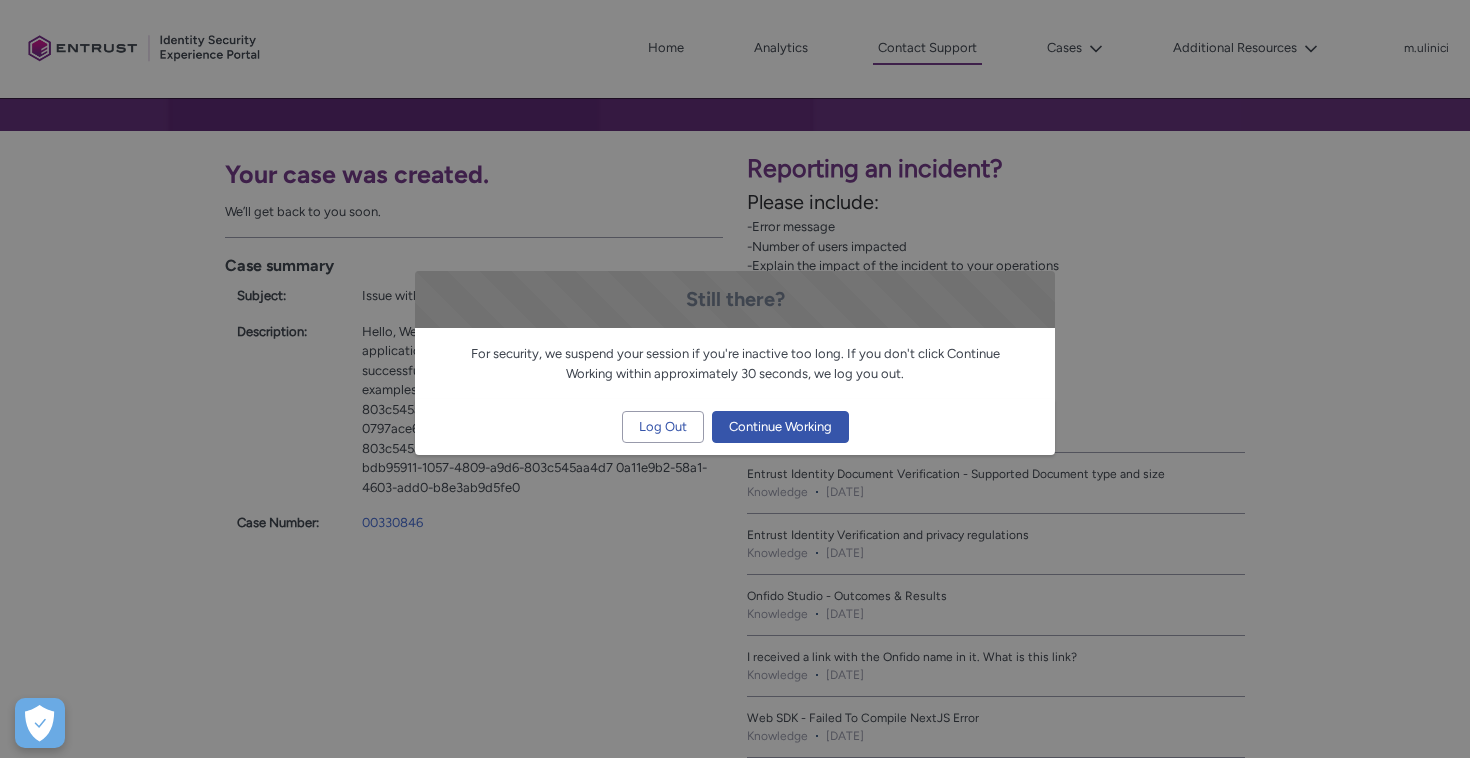 click on "Still there? For security, we suspend your session if you're inactive too long. If you don't click Continue Working within approximately 30 seconds, we log you out. Log Out Continue Working" at bounding box center (735, 379) 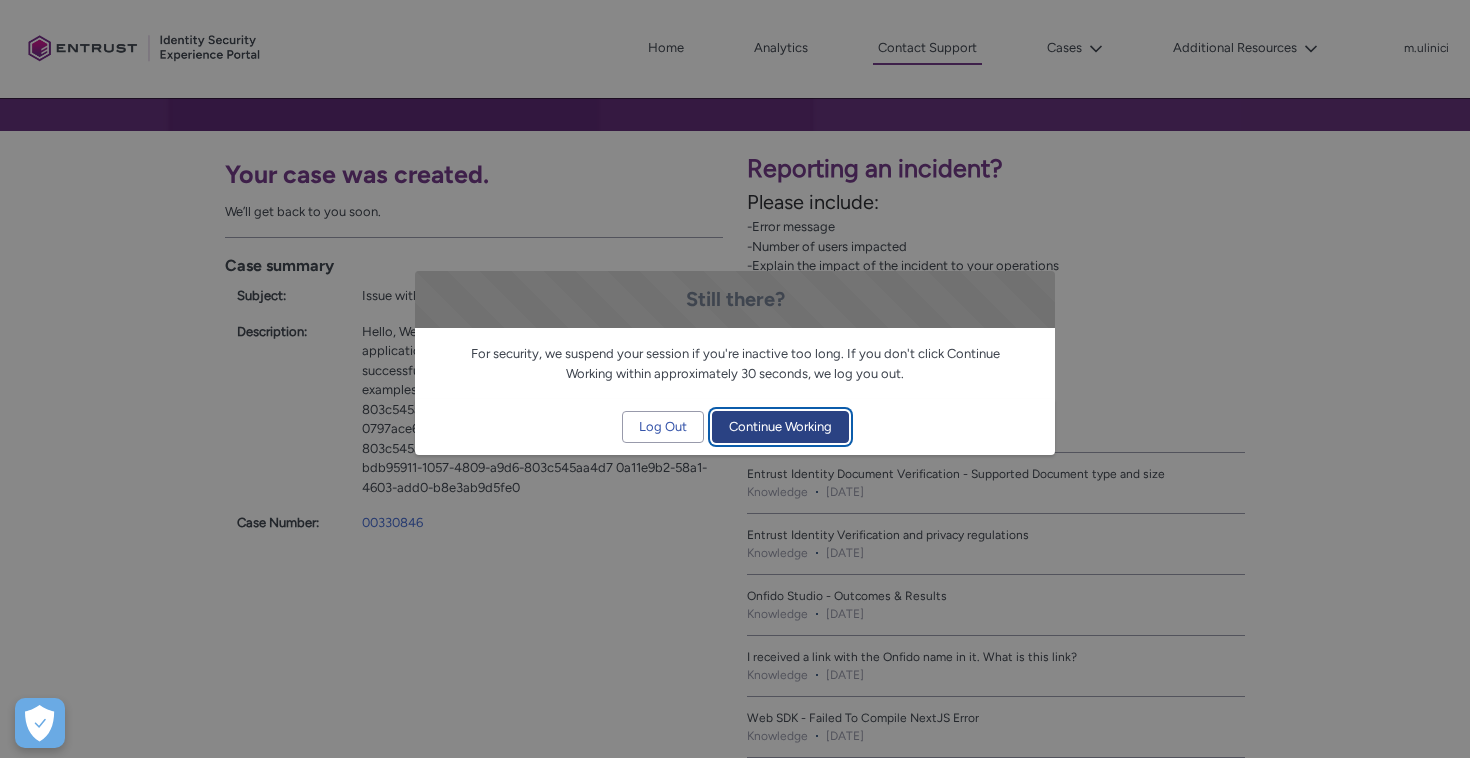click on "Continue Working" at bounding box center [780, 427] 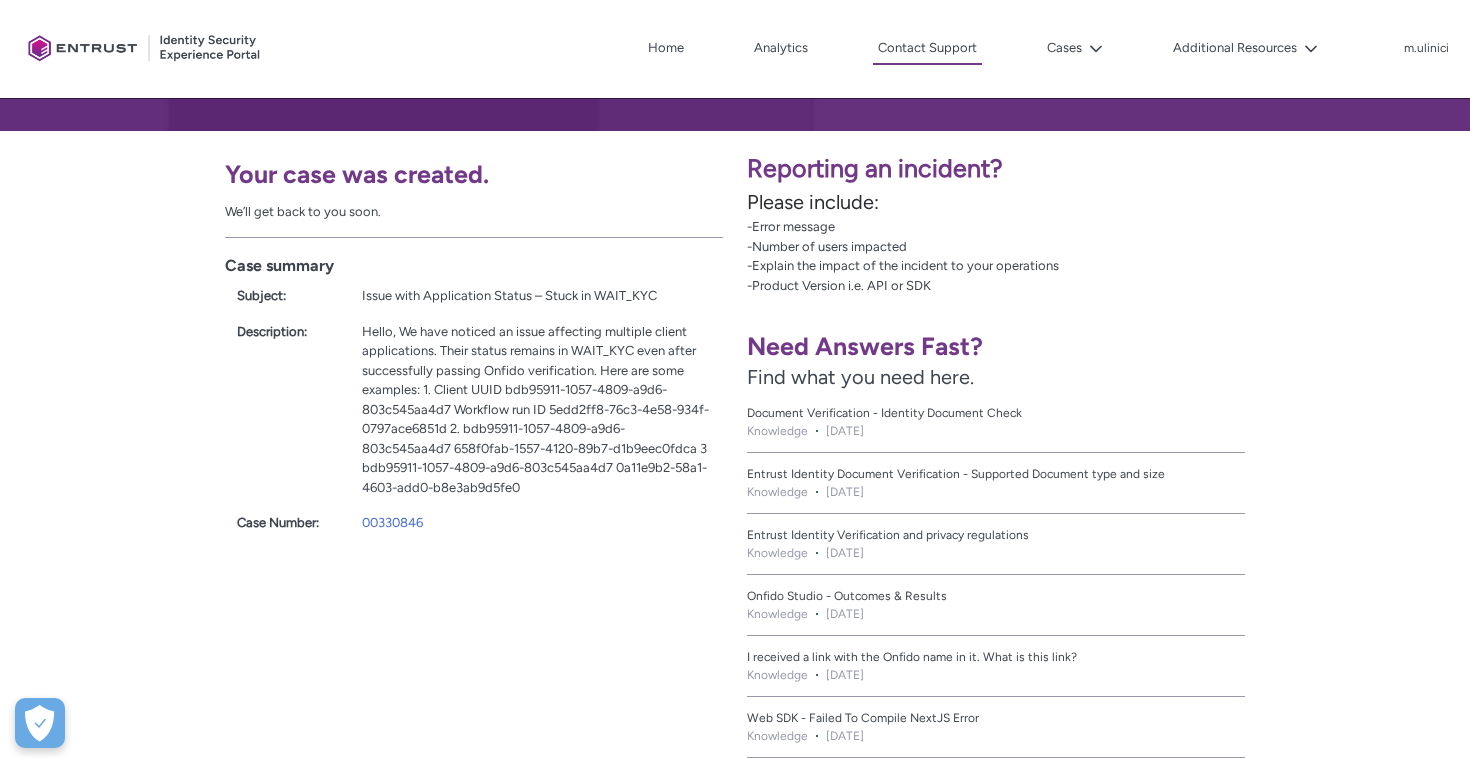 scroll, scrollTop: 323, scrollLeft: 0, axis: vertical 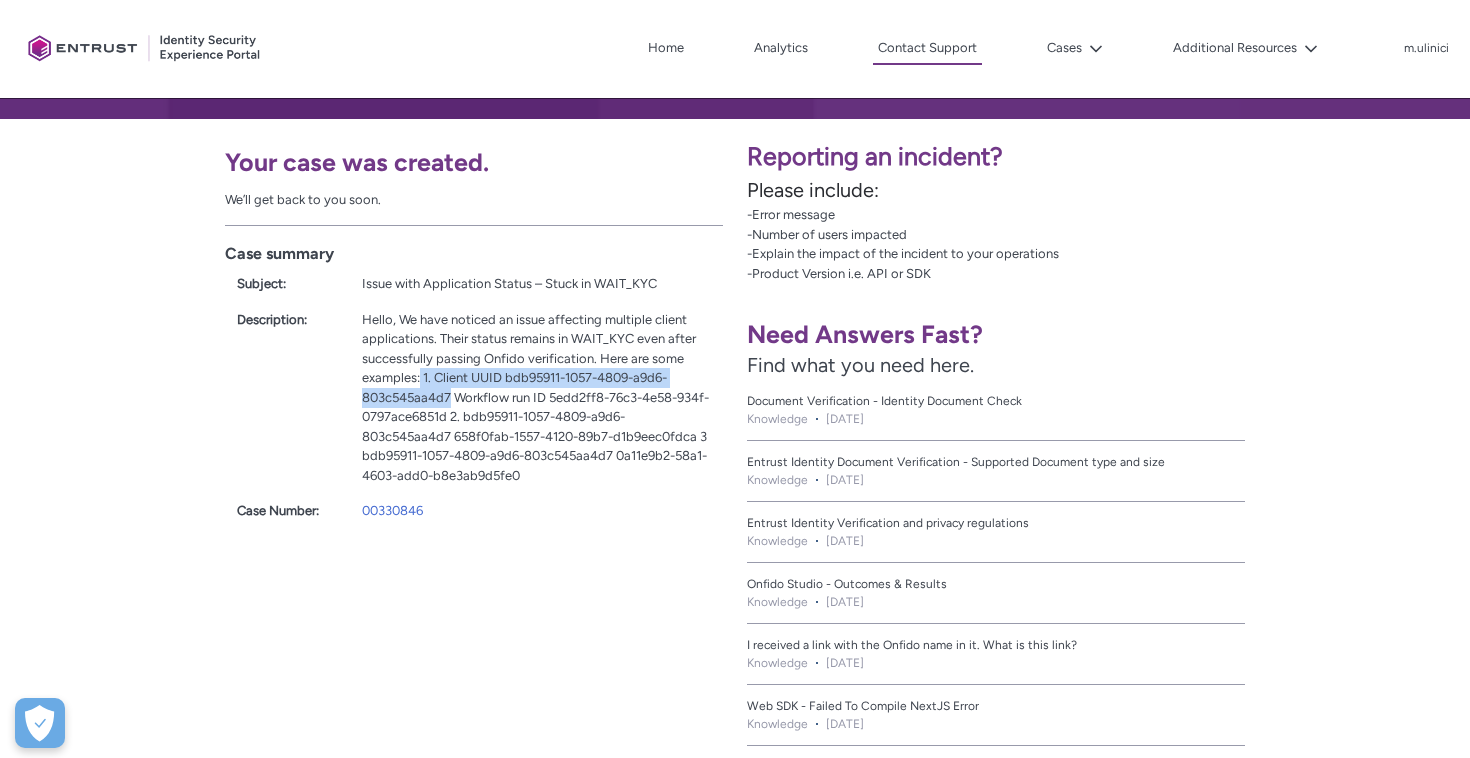 drag, startPoint x: 392, startPoint y: 375, endPoint x: 456, endPoint y: 393, distance: 66.48308 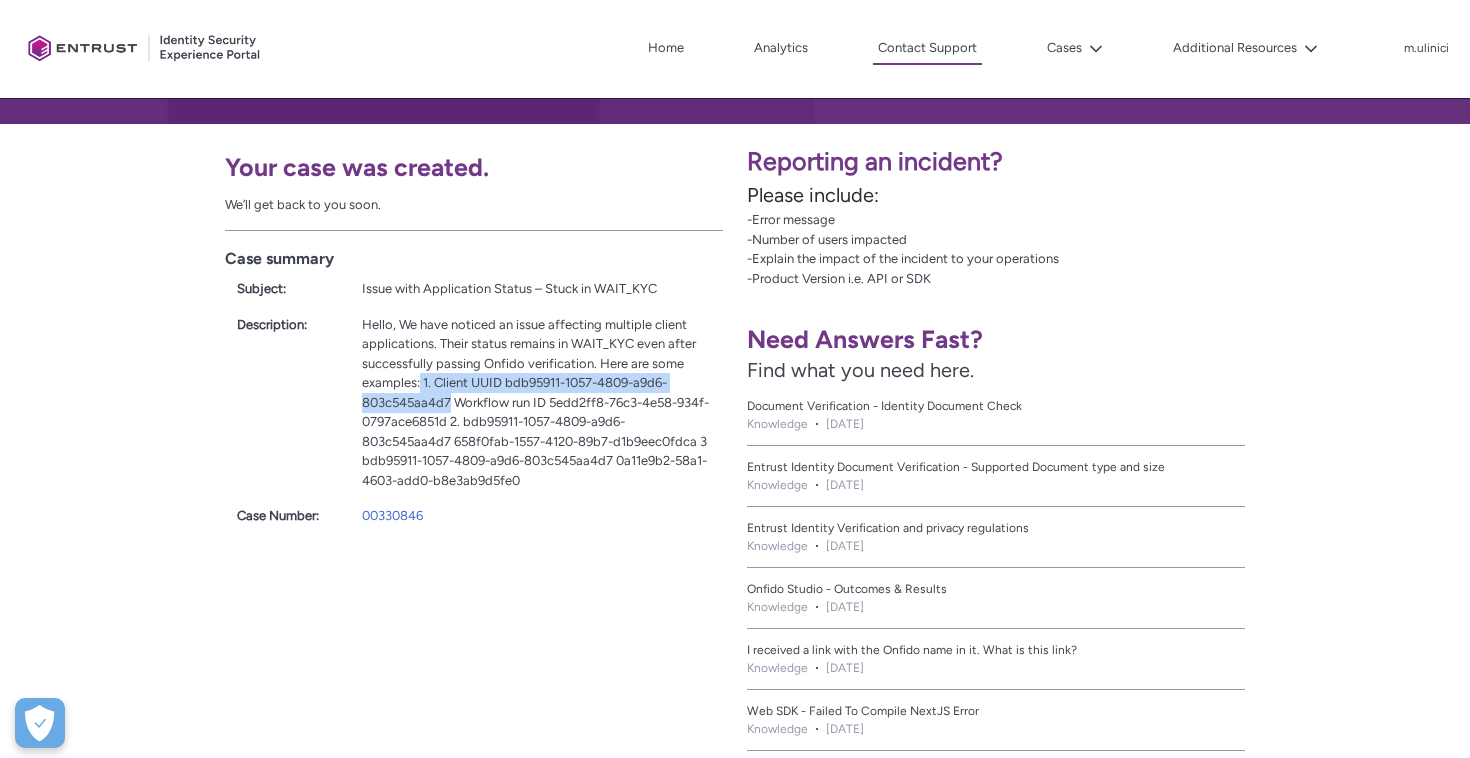 scroll, scrollTop: 314, scrollLeft: 0, axis: vertical 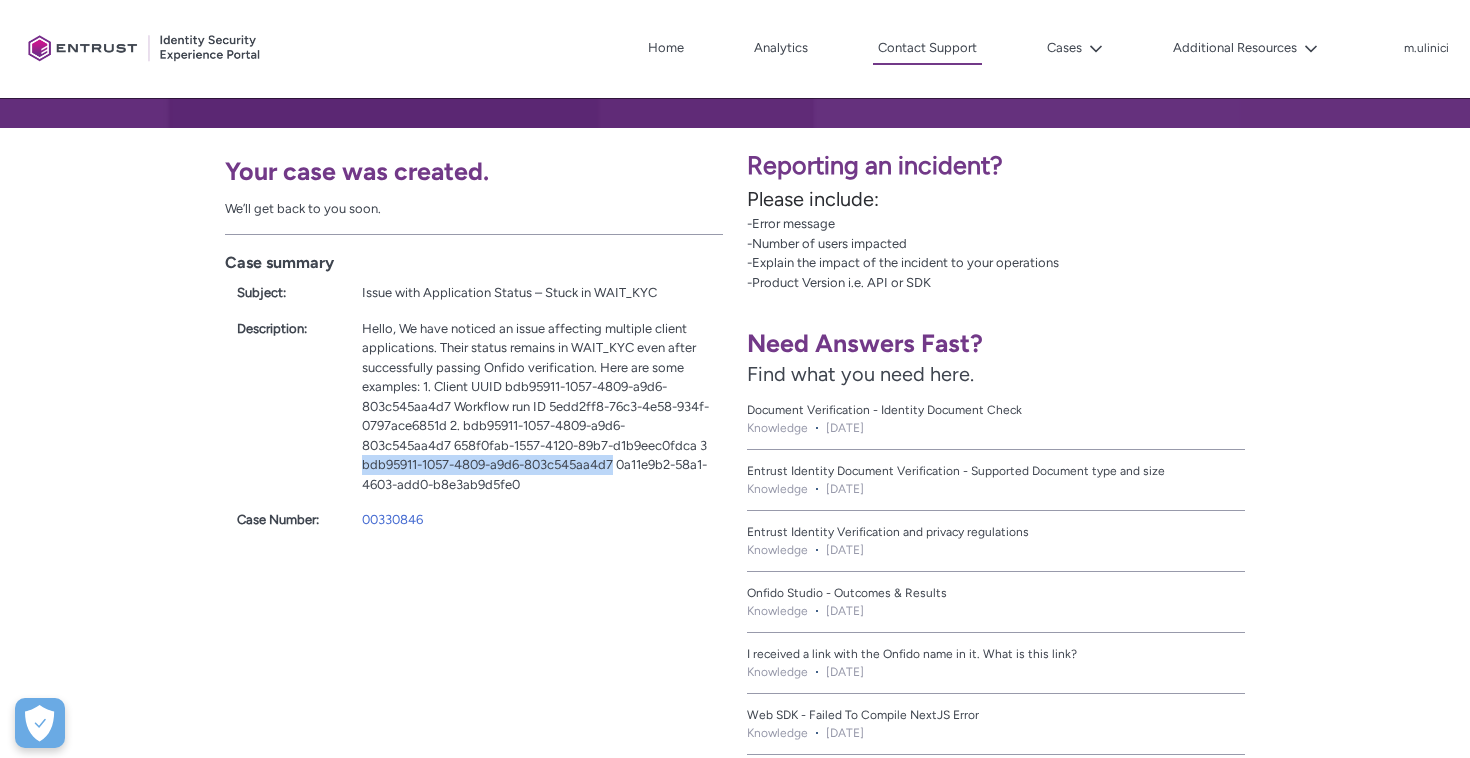 drag, startPoint x: 372, startPoint y: 467, endPoint x: 626, endPoint y: 474, distance: 254.09644 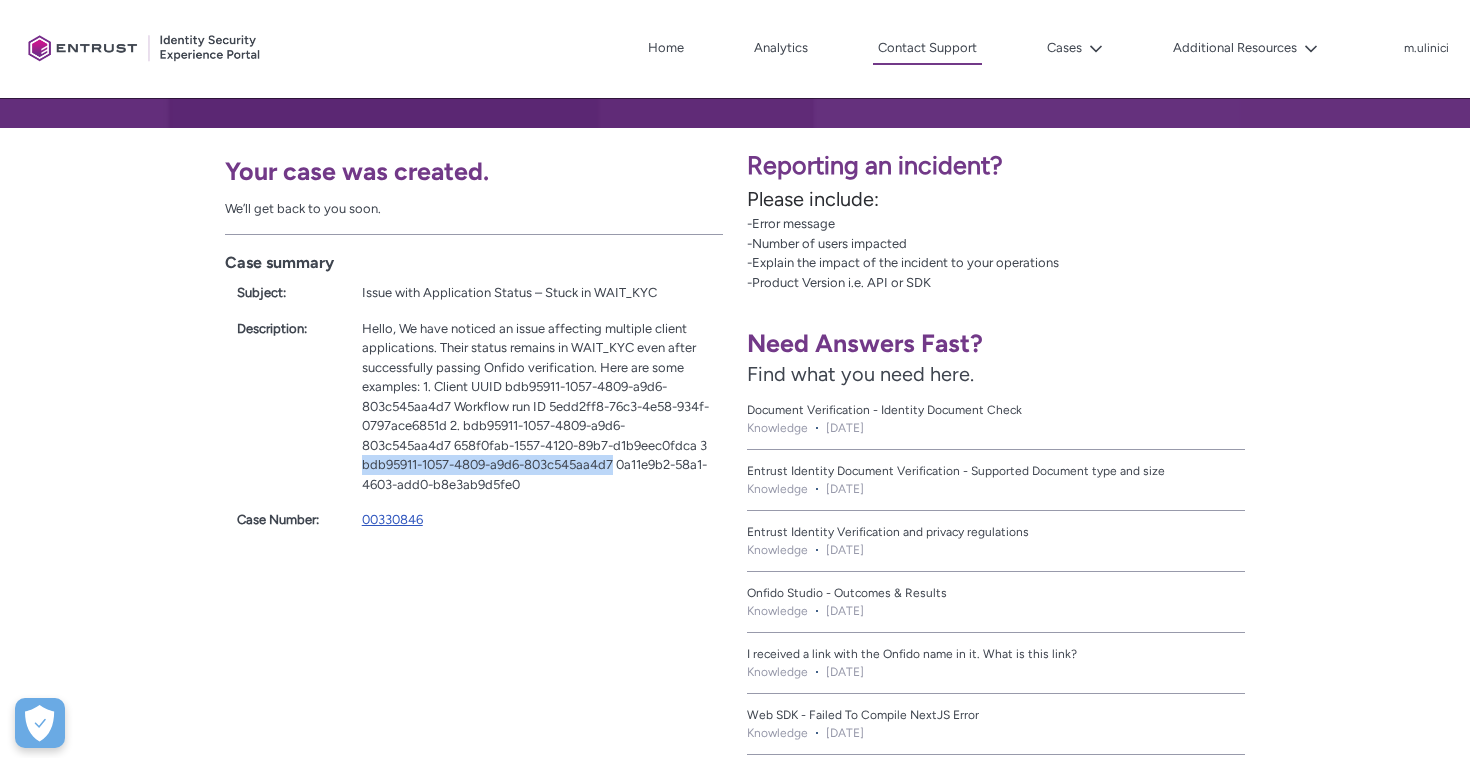 click on "00330846" at bounding box center [392, 519] 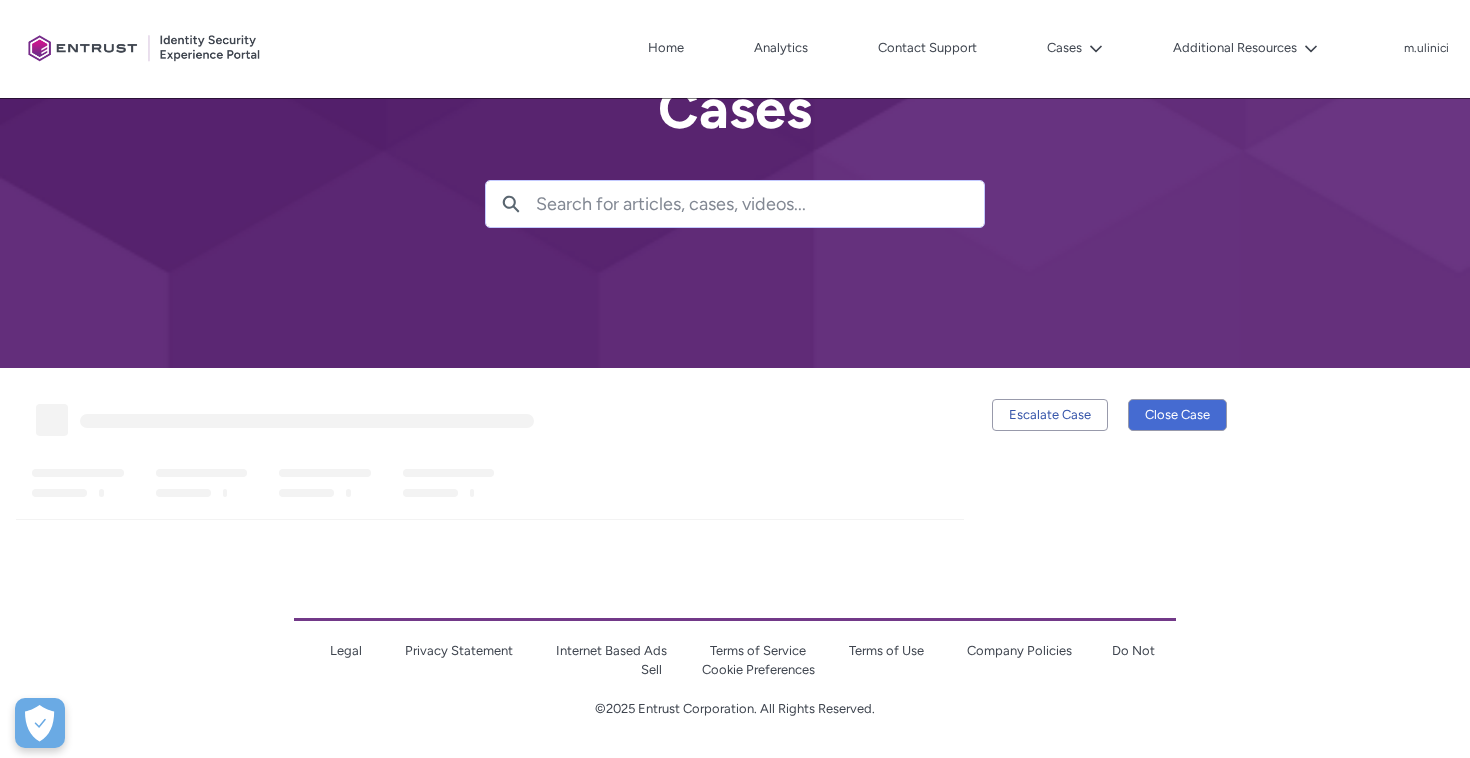 scroll, scrollTop: 0, scrollLeft: 0, axis: both 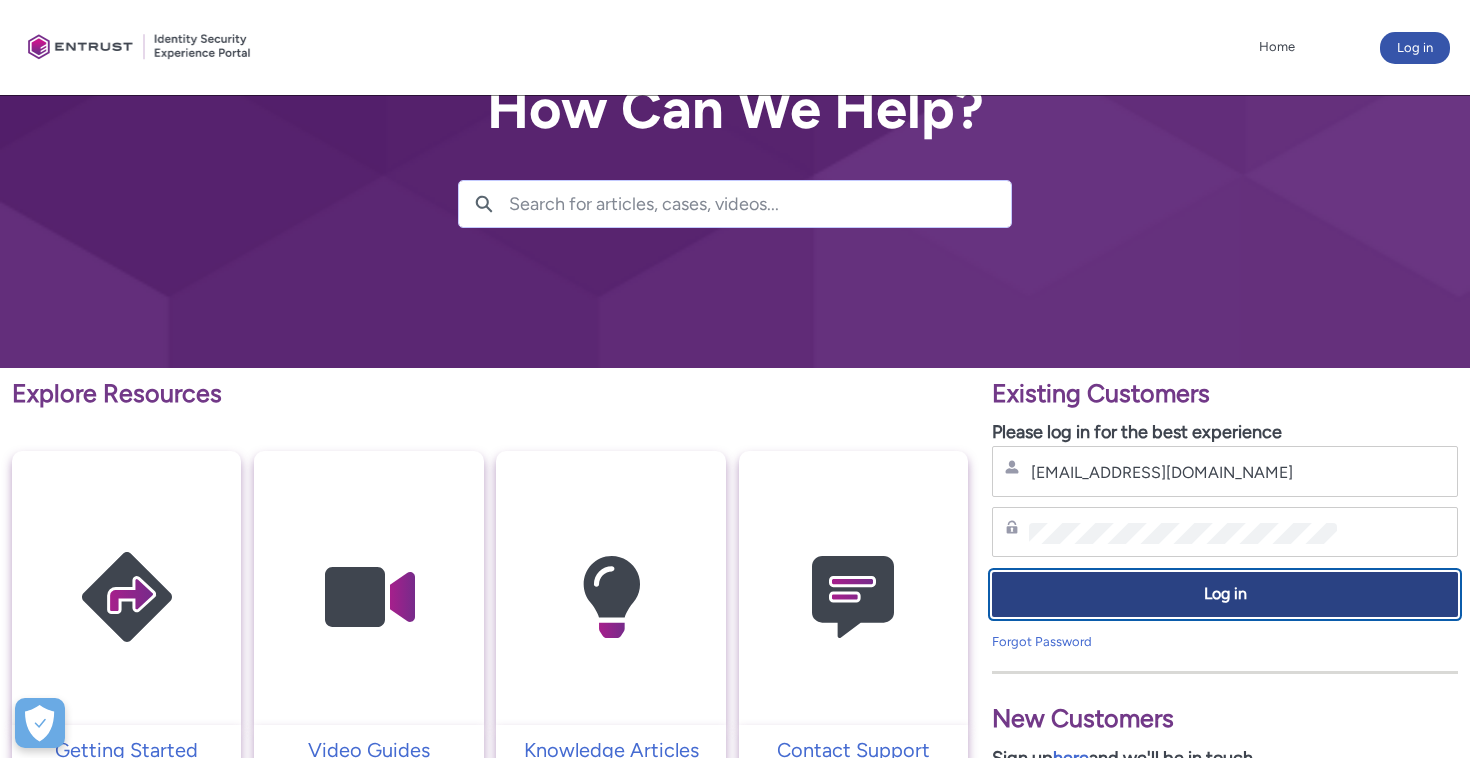click on "Log in" at bounding box center [1225, 594] 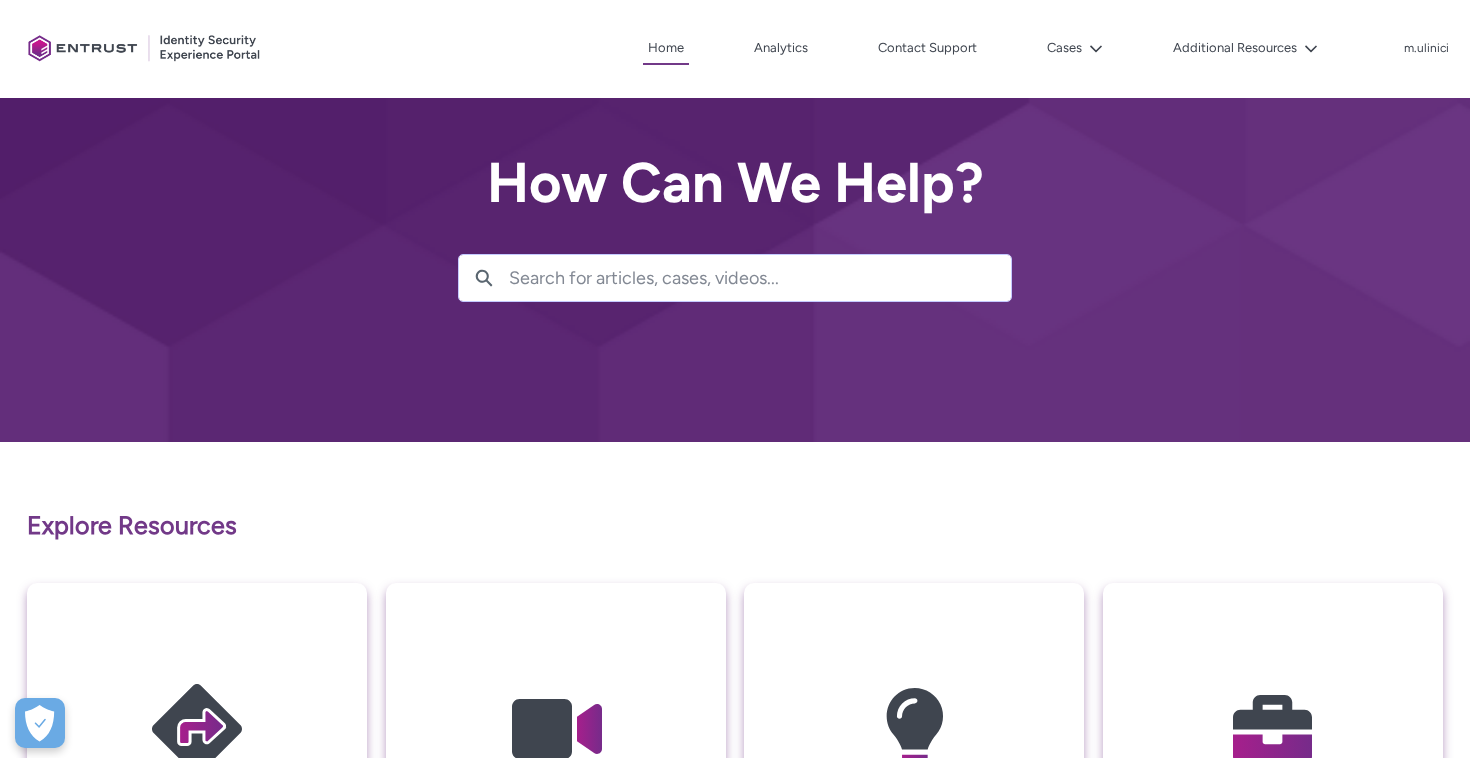 scroll, scrollTop: 0, scrollLeft: 0, axis: both 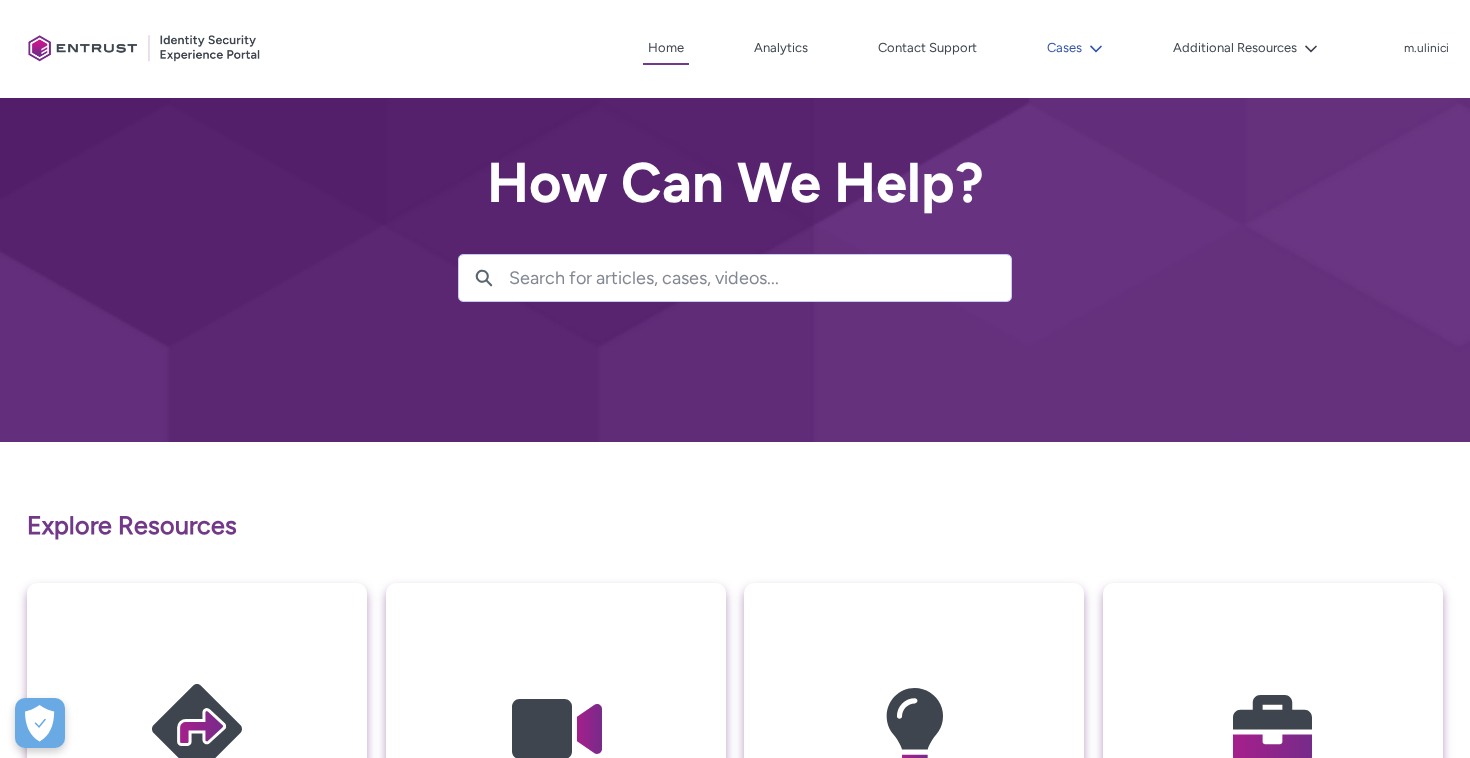 click on "Cases" at bounding box center [1075, 48] 